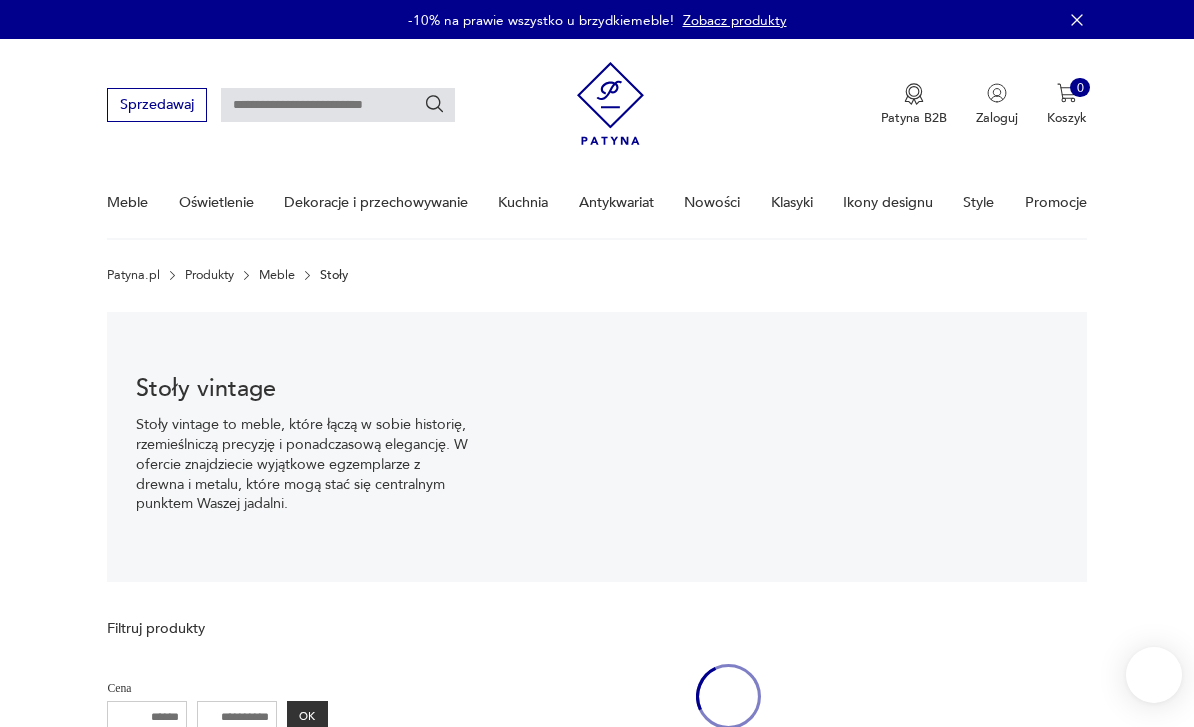 scroll, scrollTop: 11, scrollLeft: 0, axis: vertical 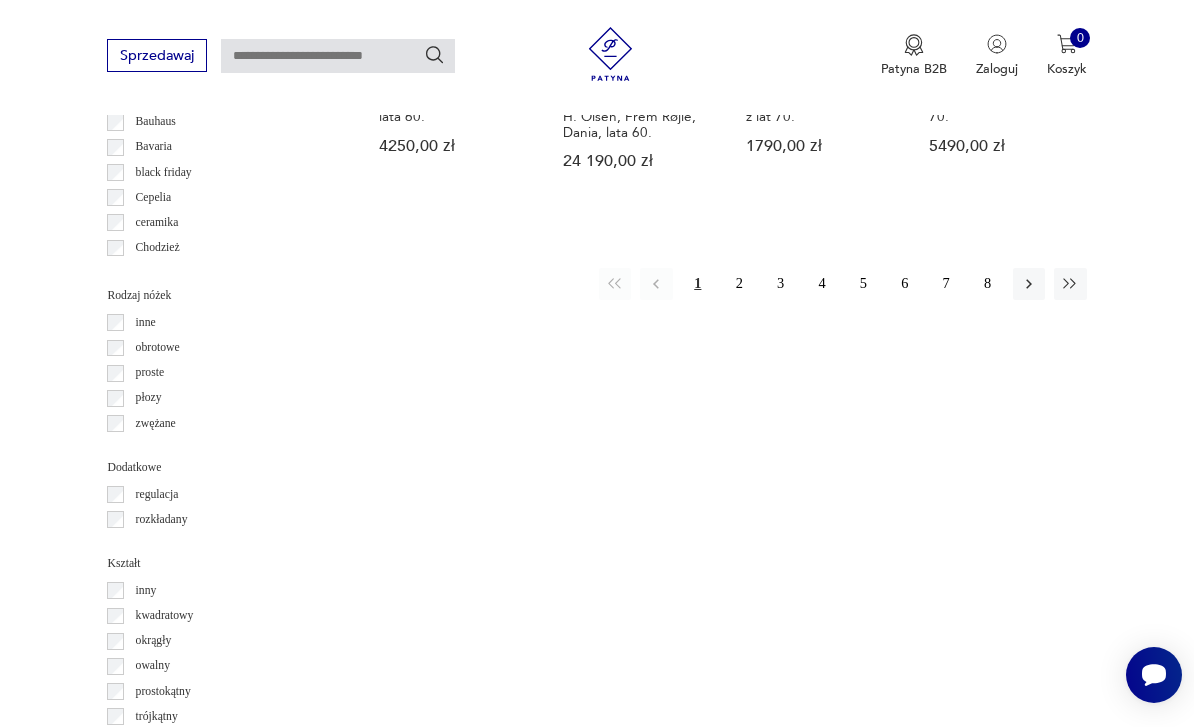 click 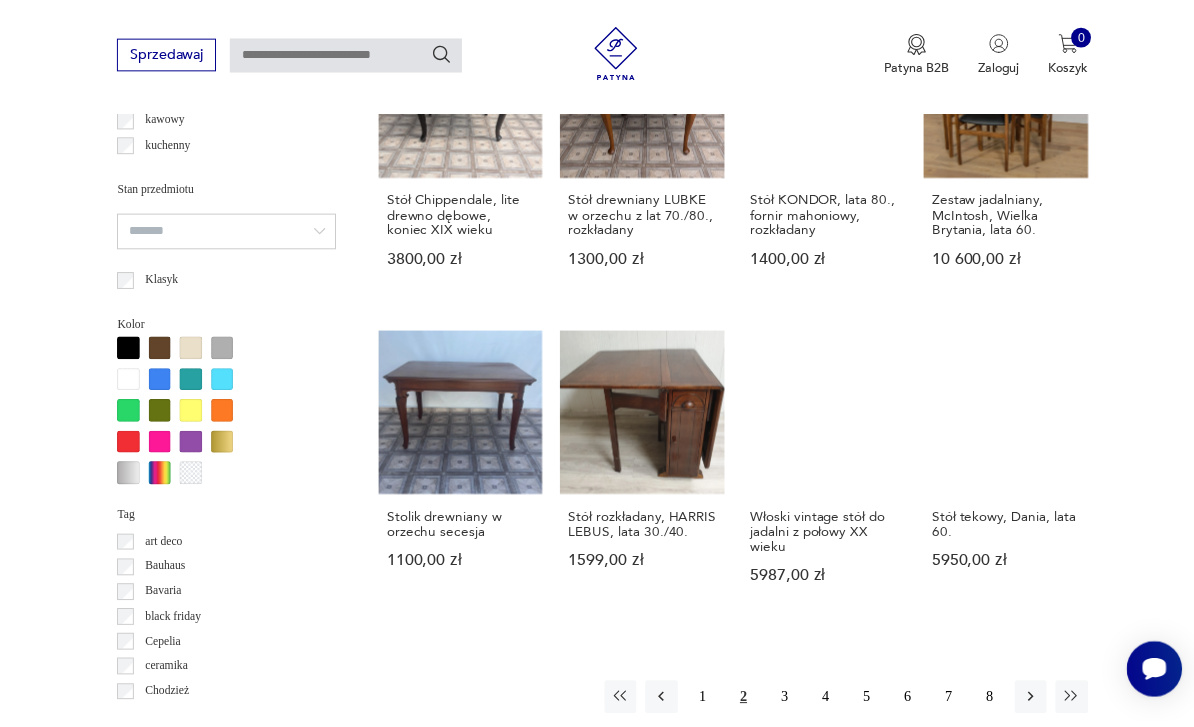 scroll, scrollTop: 1507, scrollLeft: 0, axis: vertical 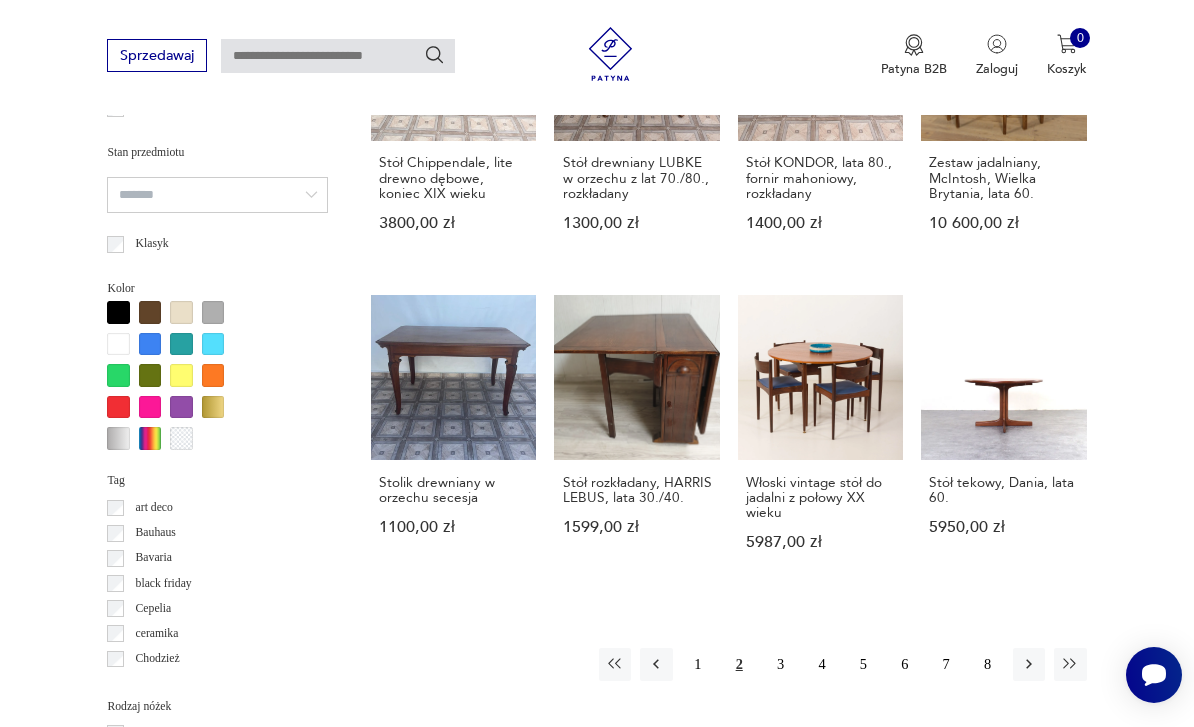 click 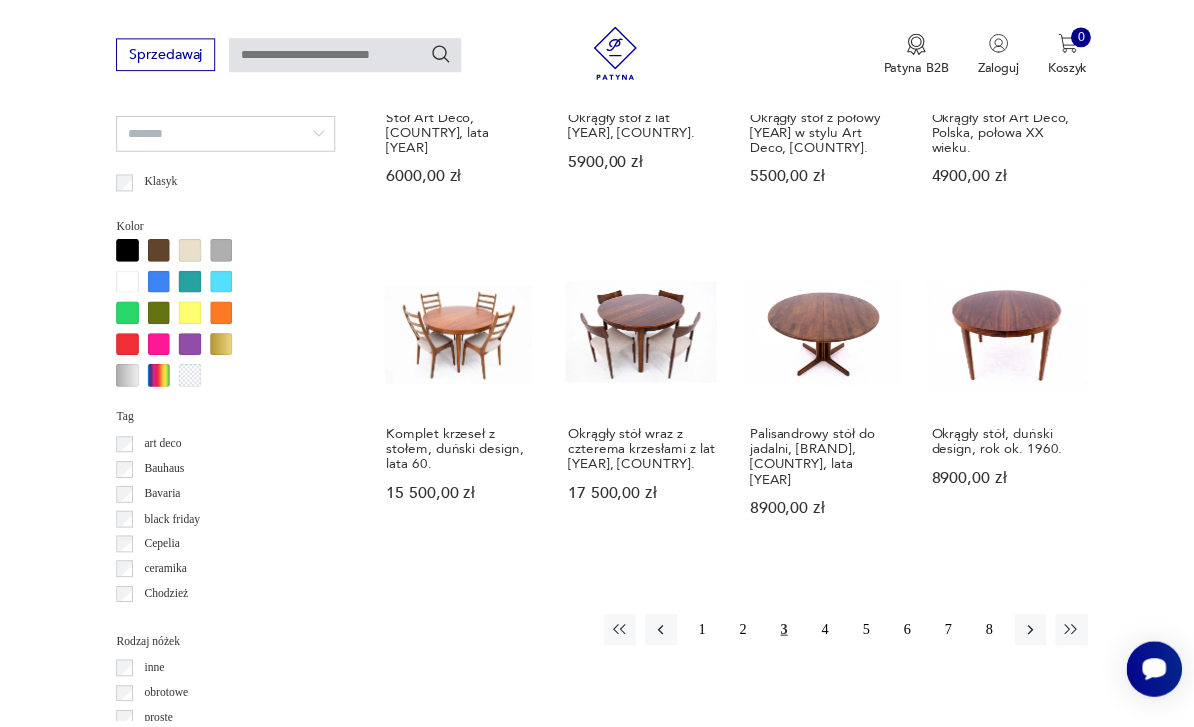 scroll, scrollTop: 1643, scrollLeft: 0, axis: vertical 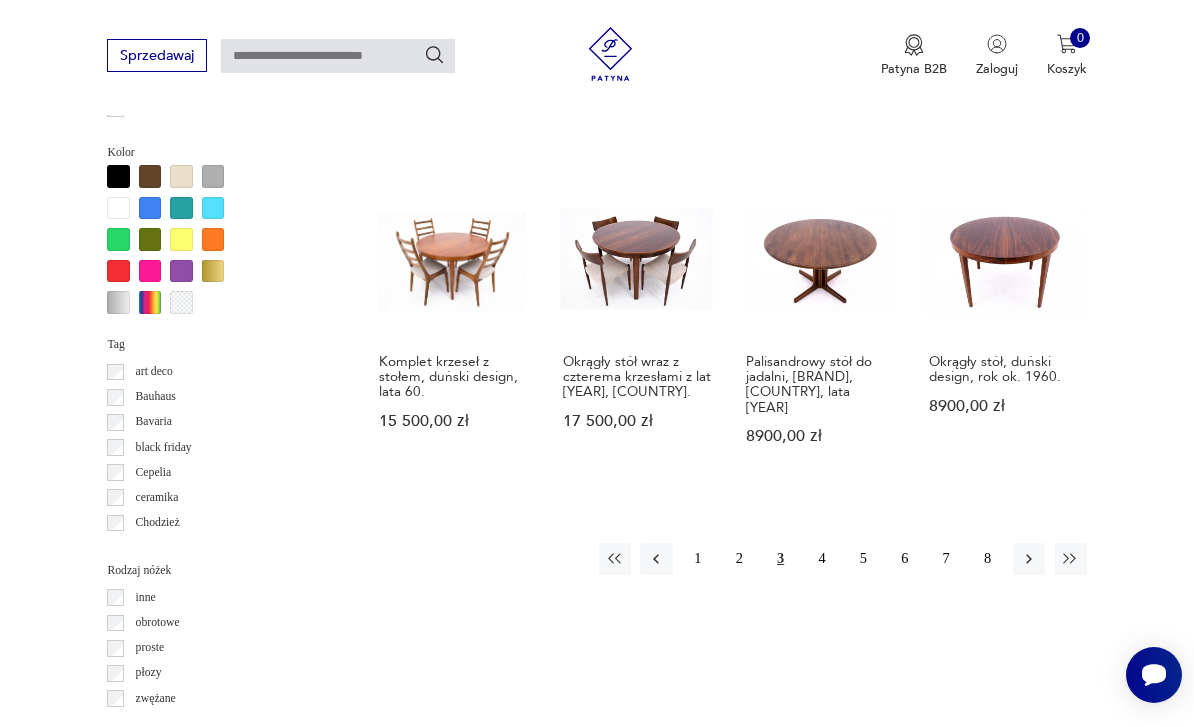 click 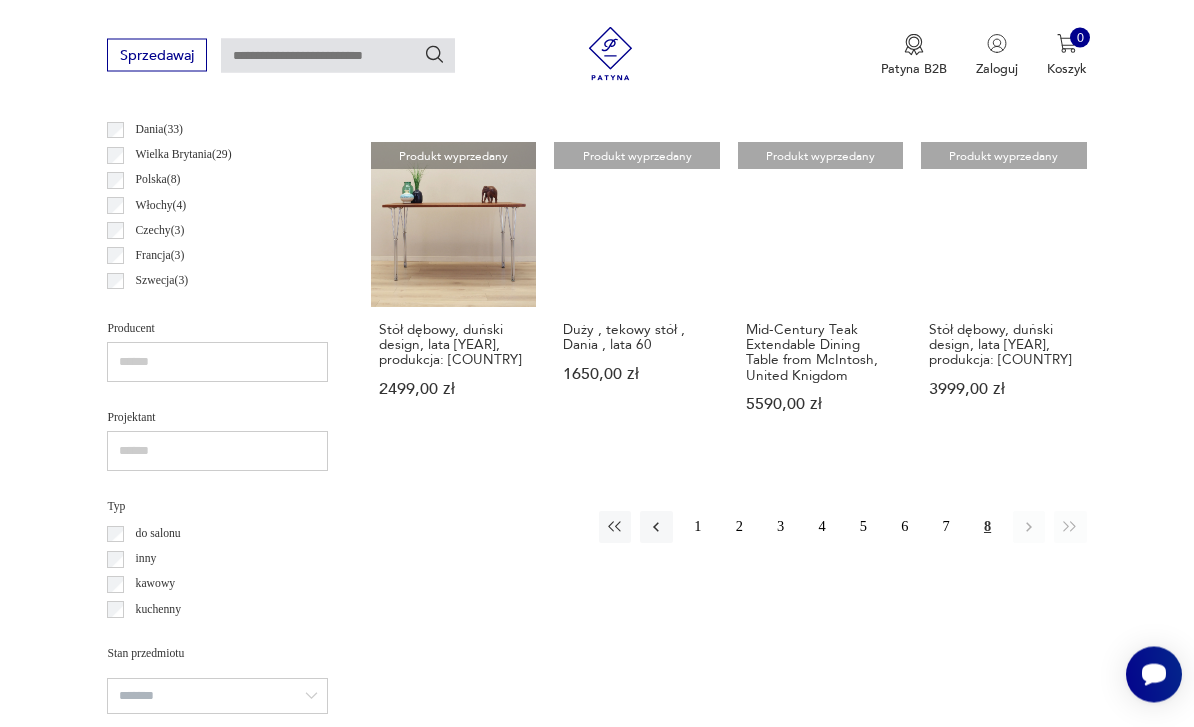 scroll, scrollTop: 1006, scrollLeft: 0, axis: vertical 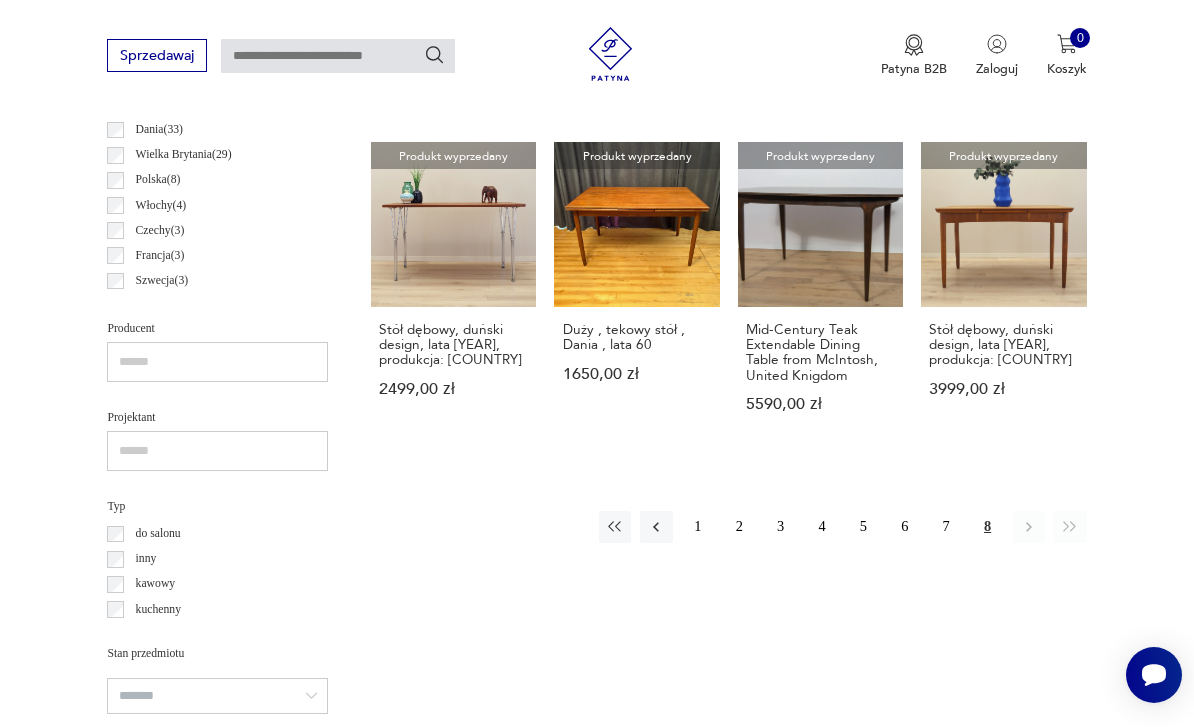 click on "5" at bounding box center [863, 527] 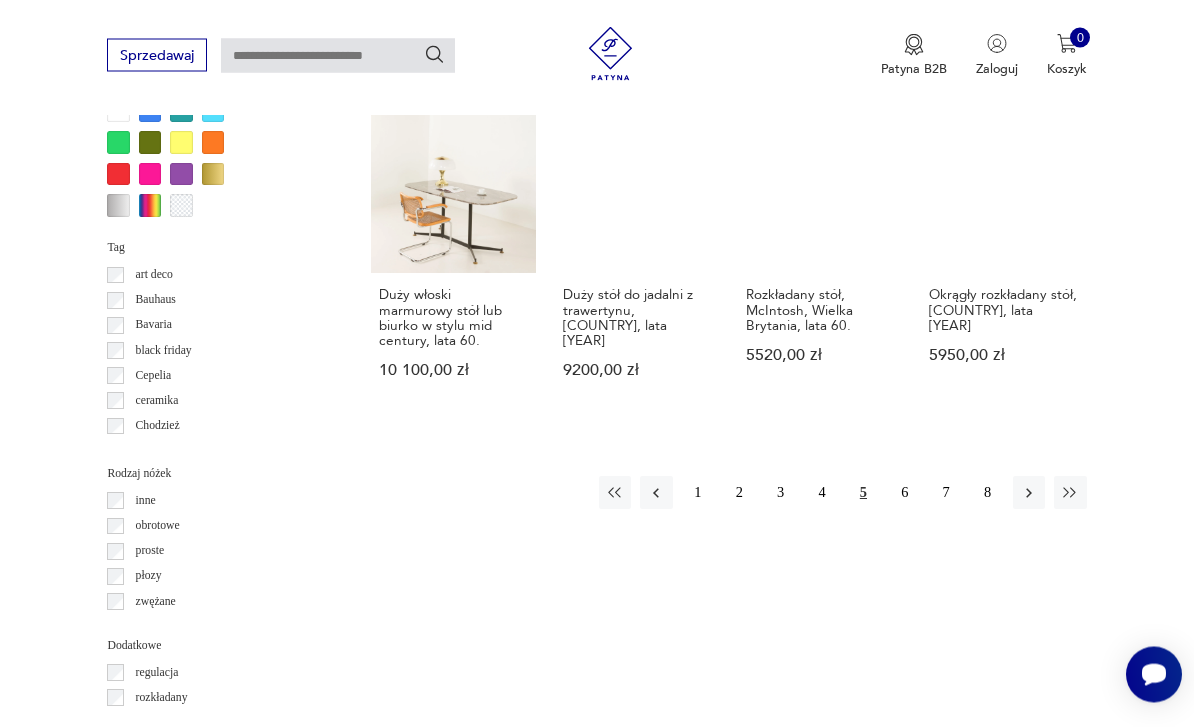 scroll, scrollTop: 1741, scrollLeft: 0, axis: vertical 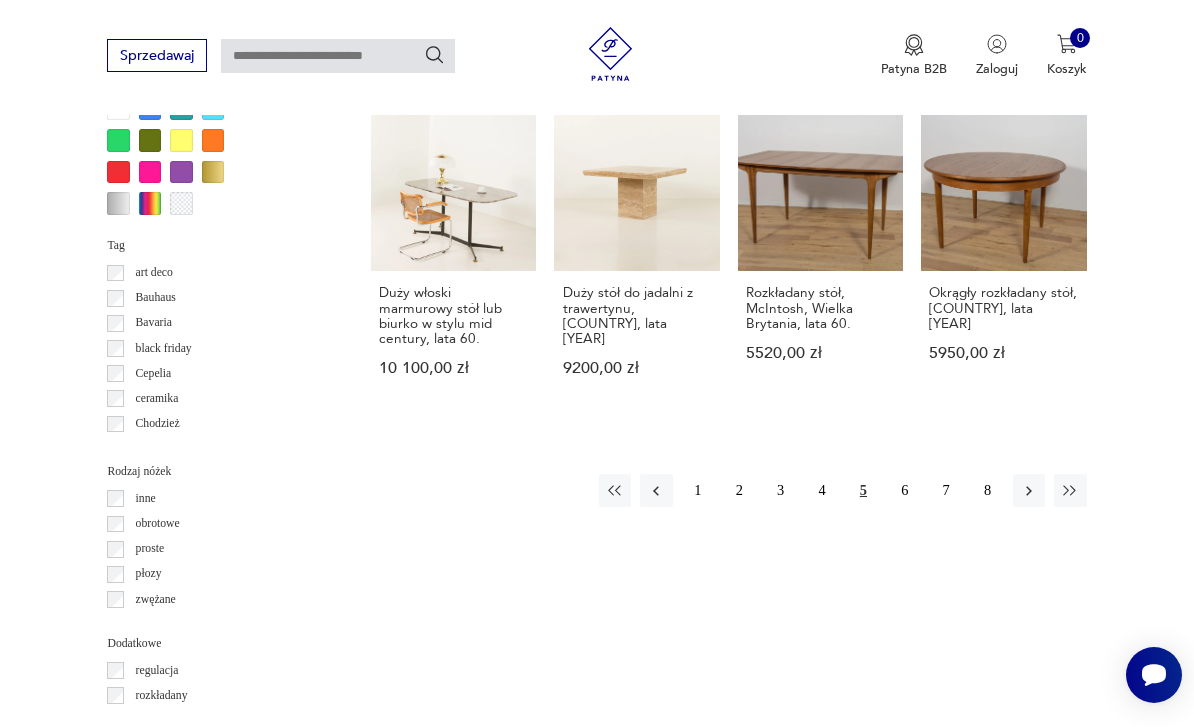 click on "6" at bounding box center (905, 490) 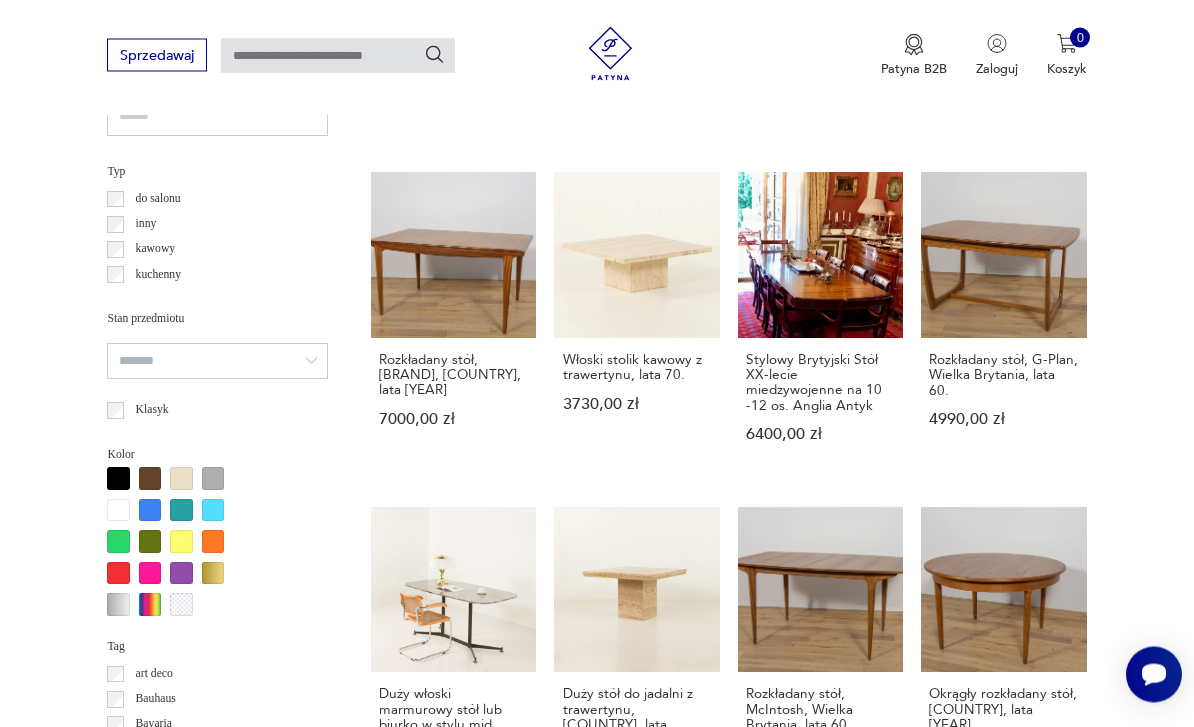 scroll, scrollTop: 462, scrollLeft: 0, axis: vertical 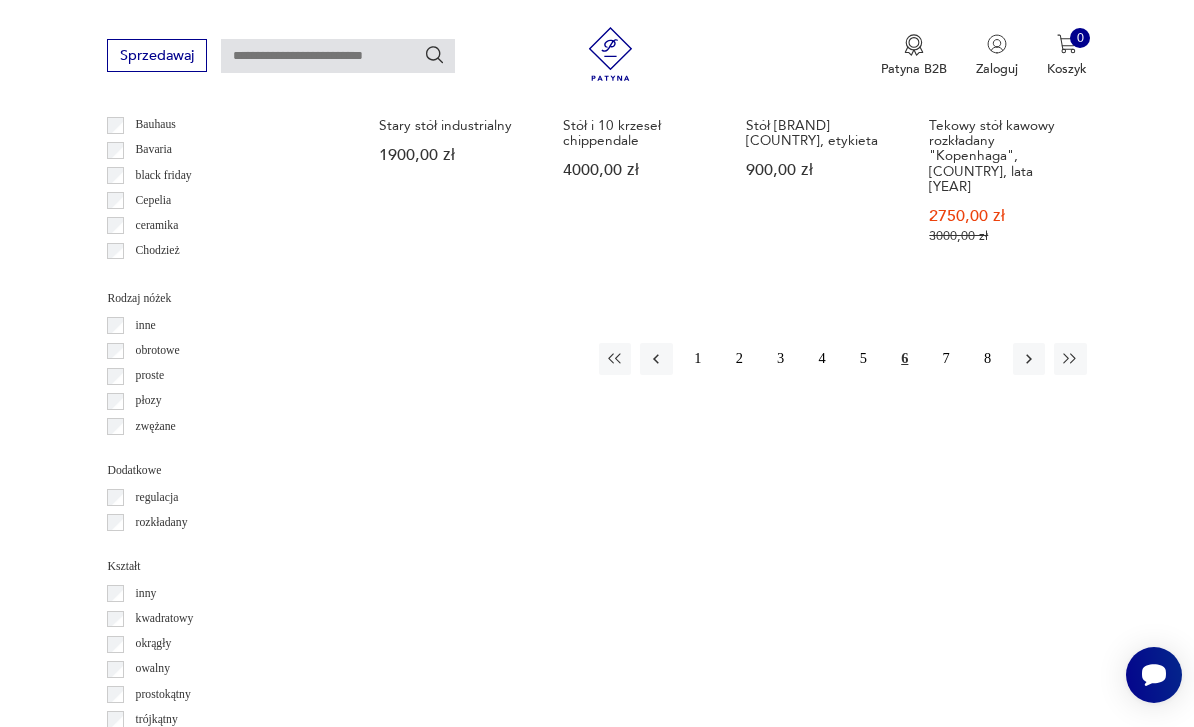 click on "7" at bounding box center [946, 359] 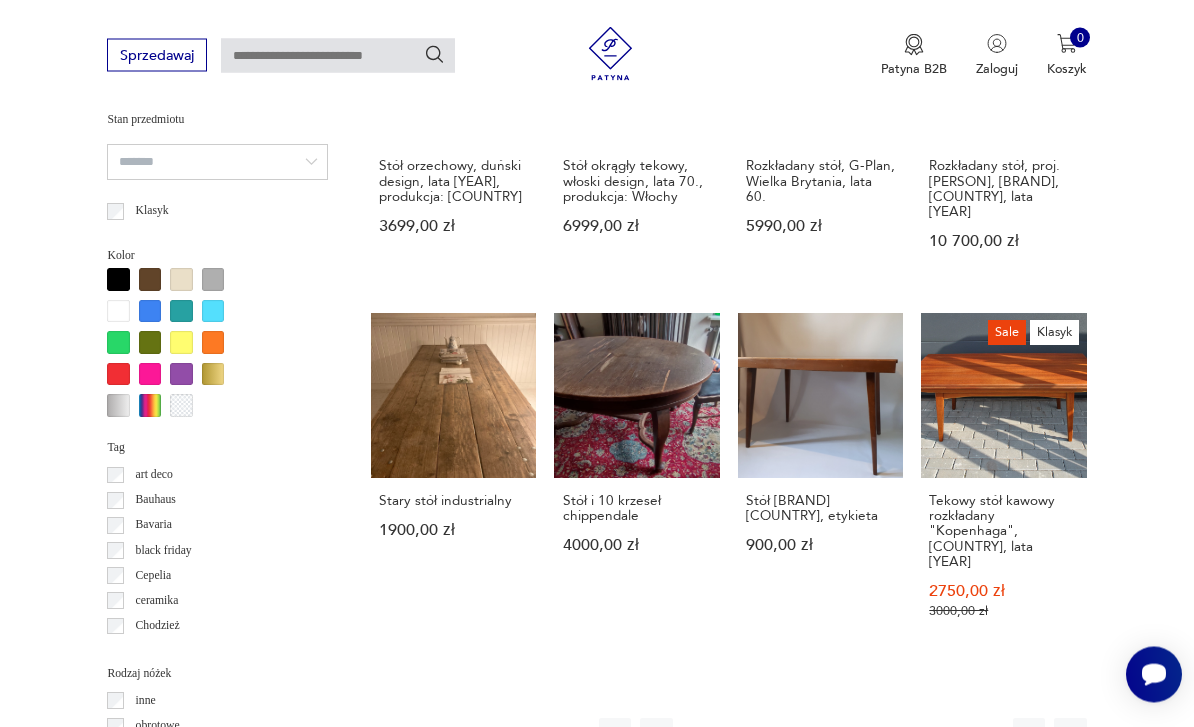 scroll, scrollTop: 462, scrollLeft: 0, axis: vertical 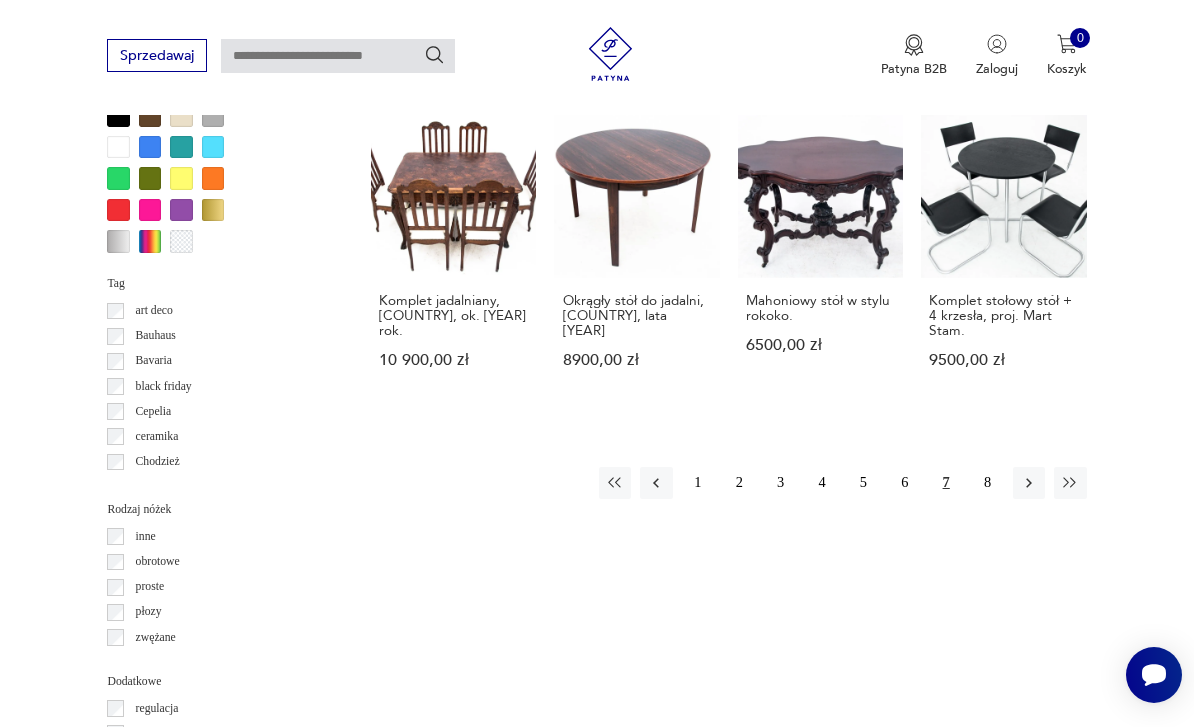 click on "8" at bounding box center [987, 483] 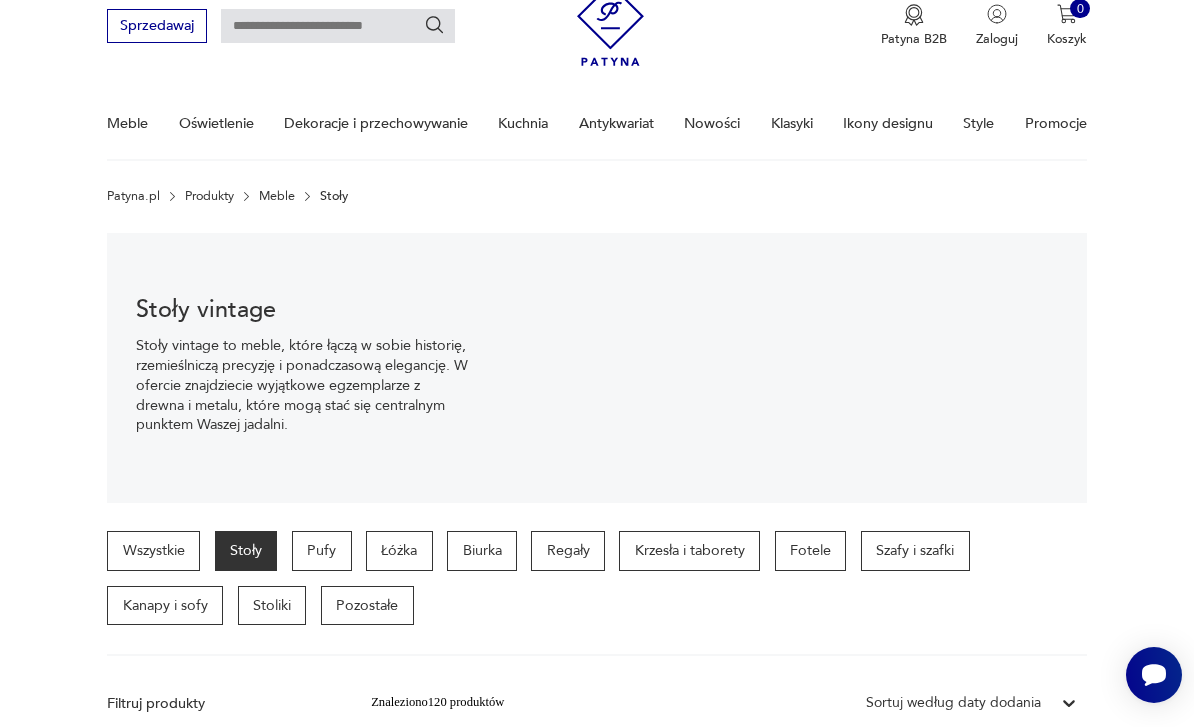 scroll, scrollTop: 0, scrollLeft: 0, axis: both 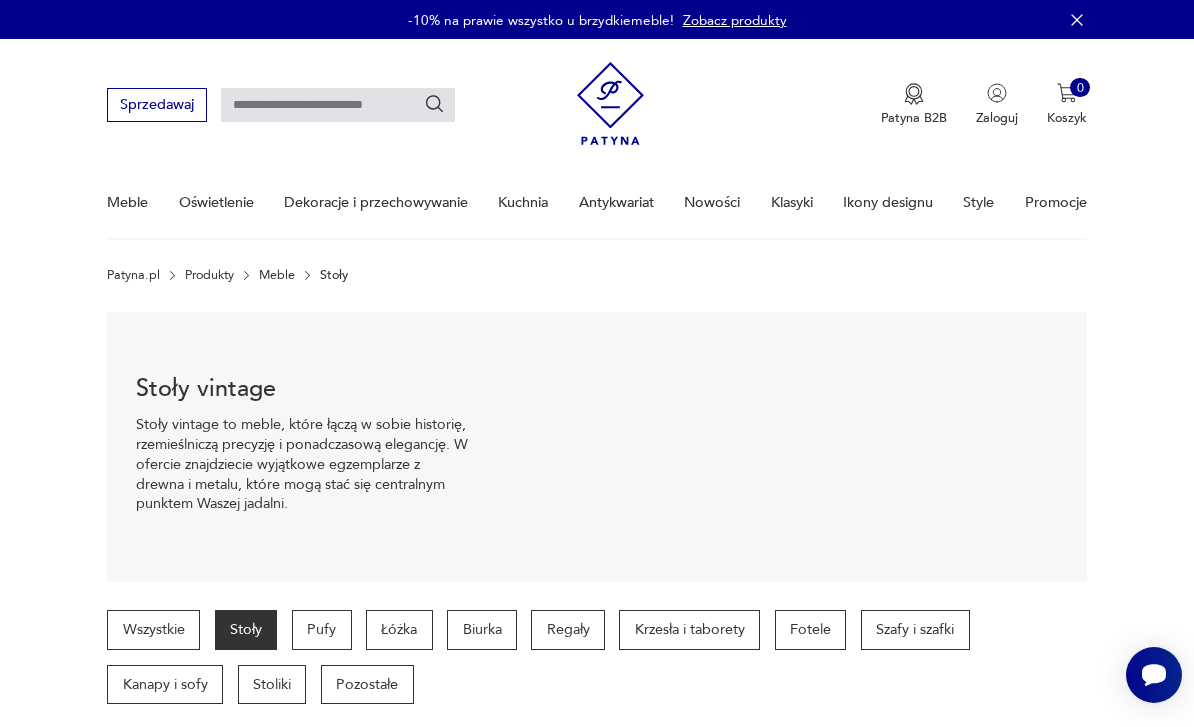 click on "Klasyki" at bounding box center [792, 202] 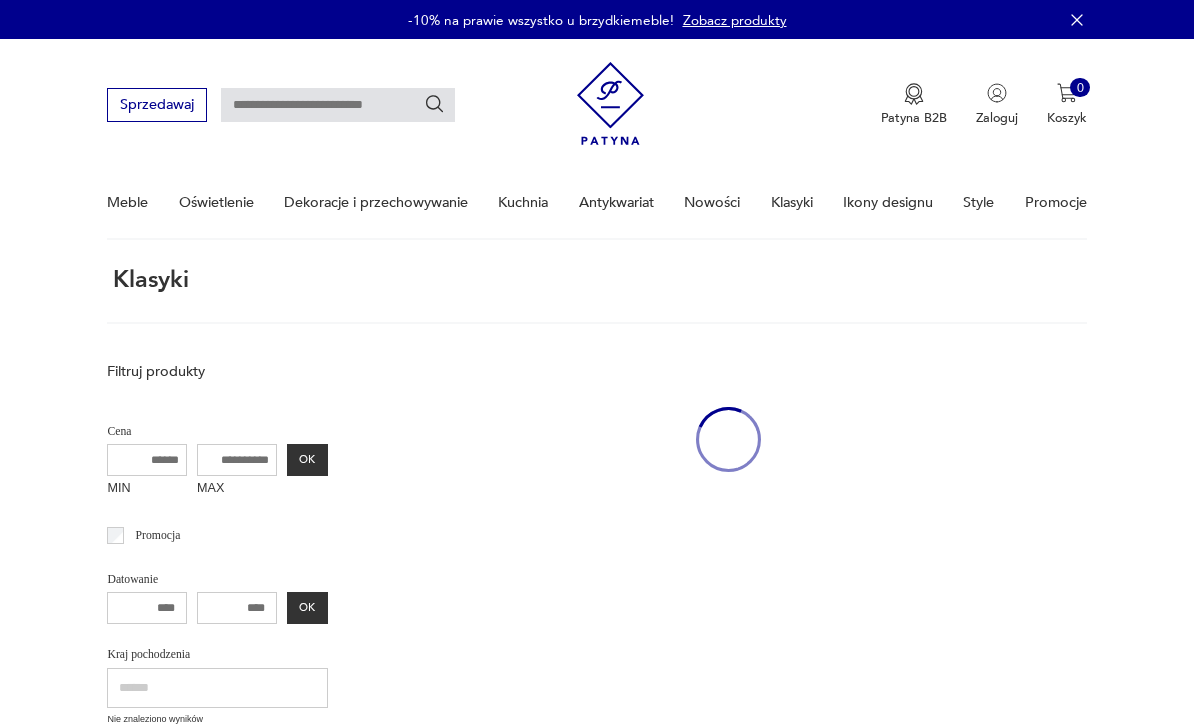 scroll, scrollTop: 65, scrollLeft: 0, axis: vertical 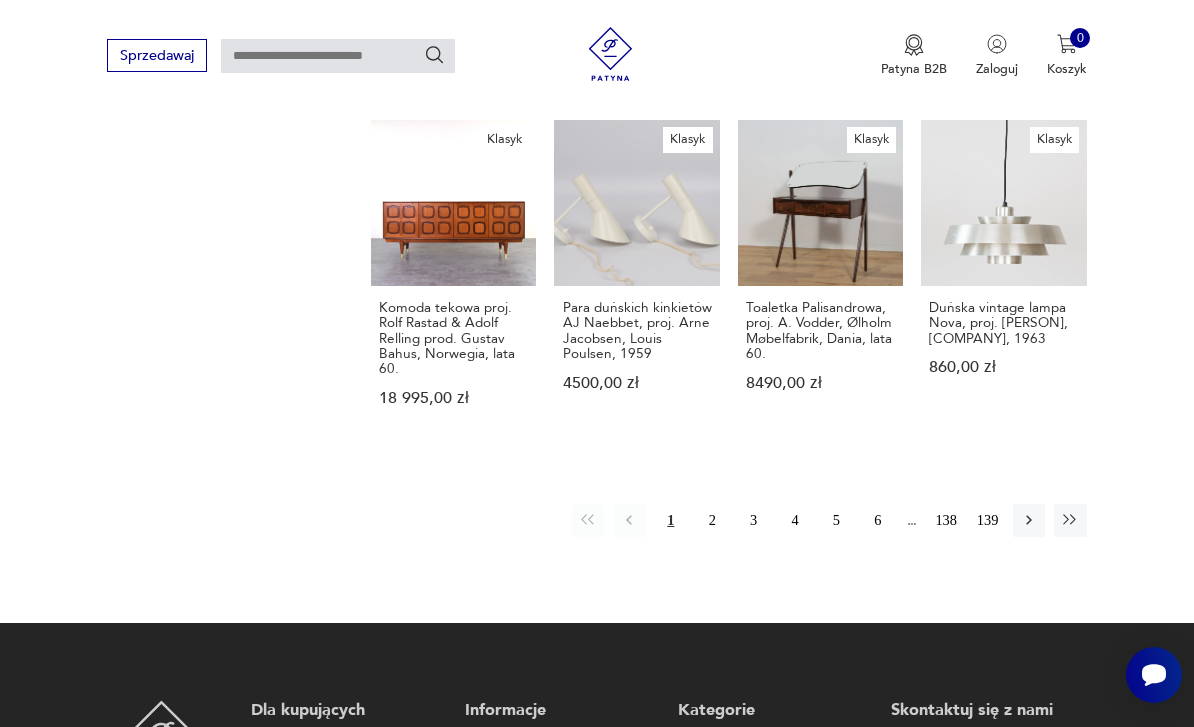 click 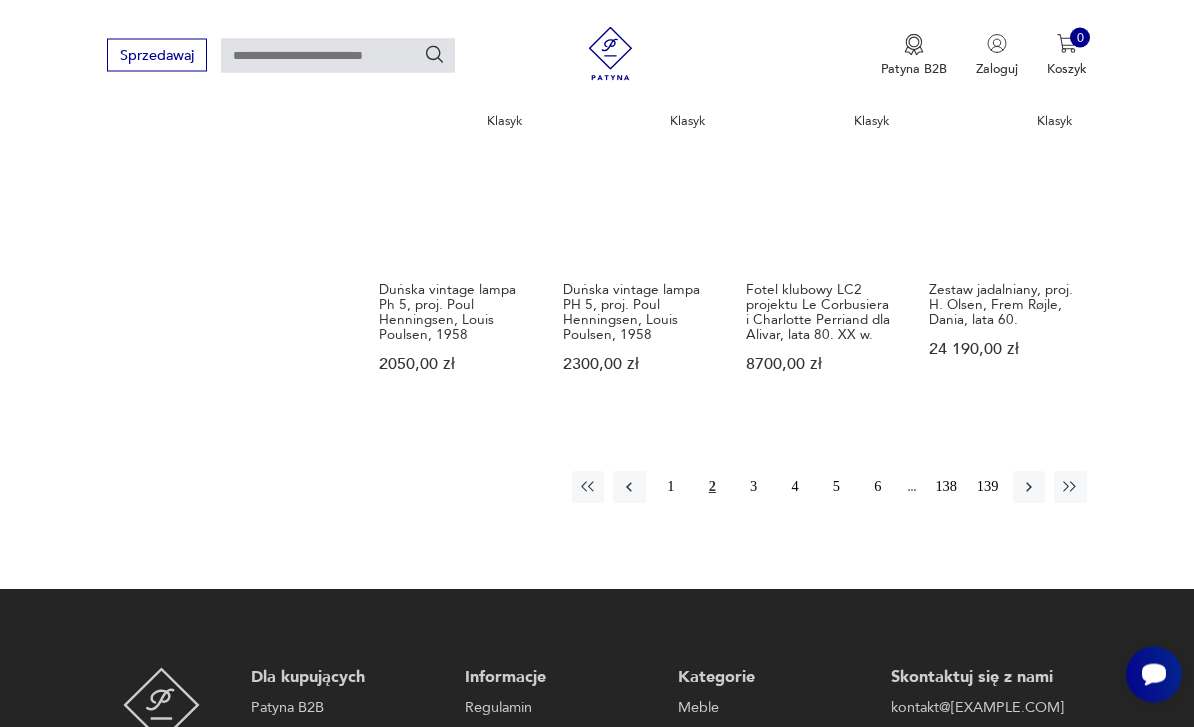 scroll, scrollTop: 1382, scrollLeft: 0, axis: vertical 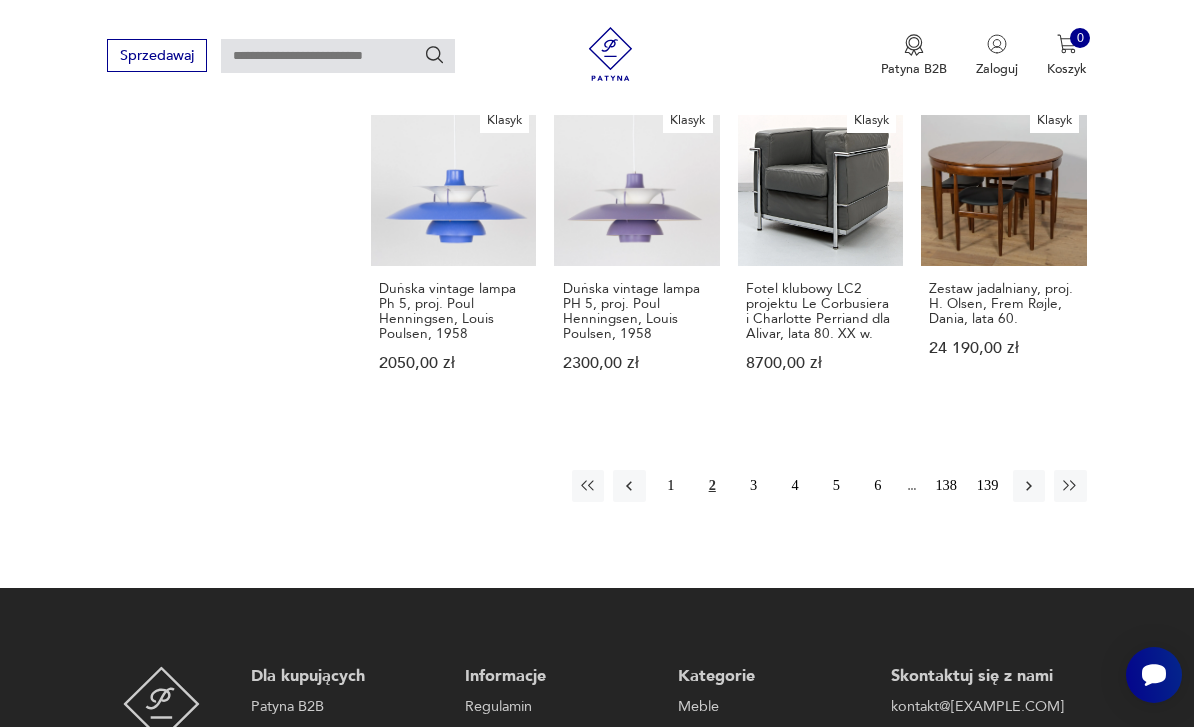 click 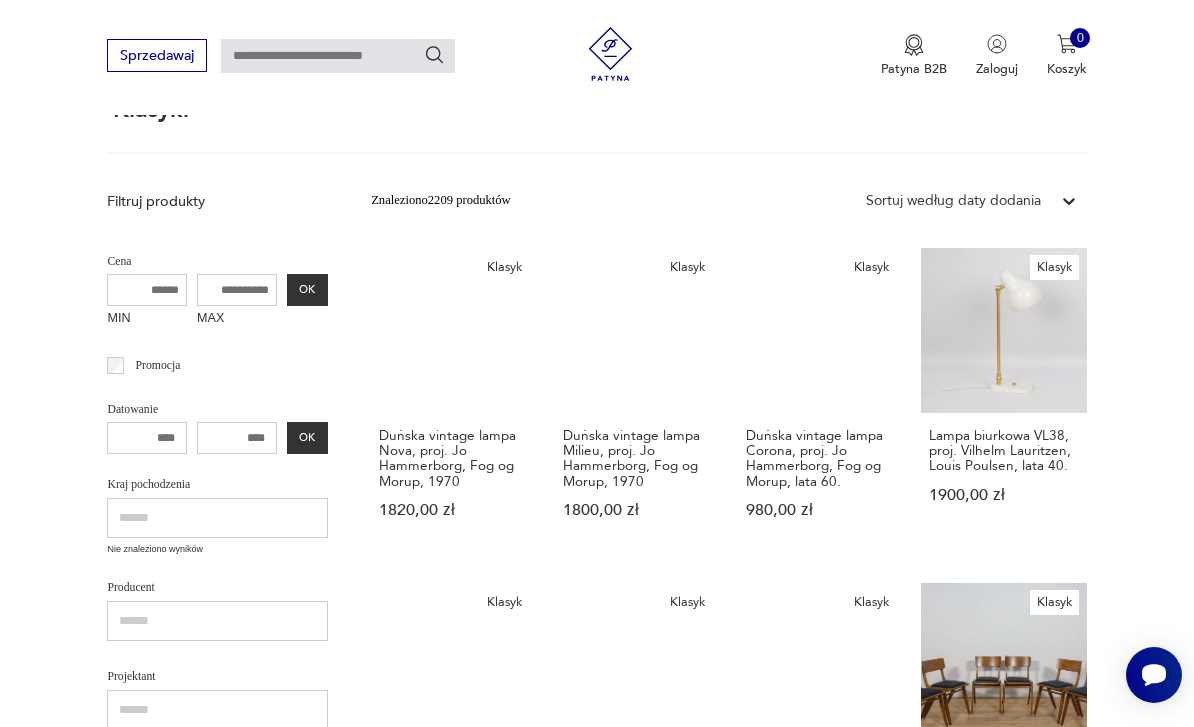 scroll, scrollTop: 53, scrollLeft: 0, axis: vertical 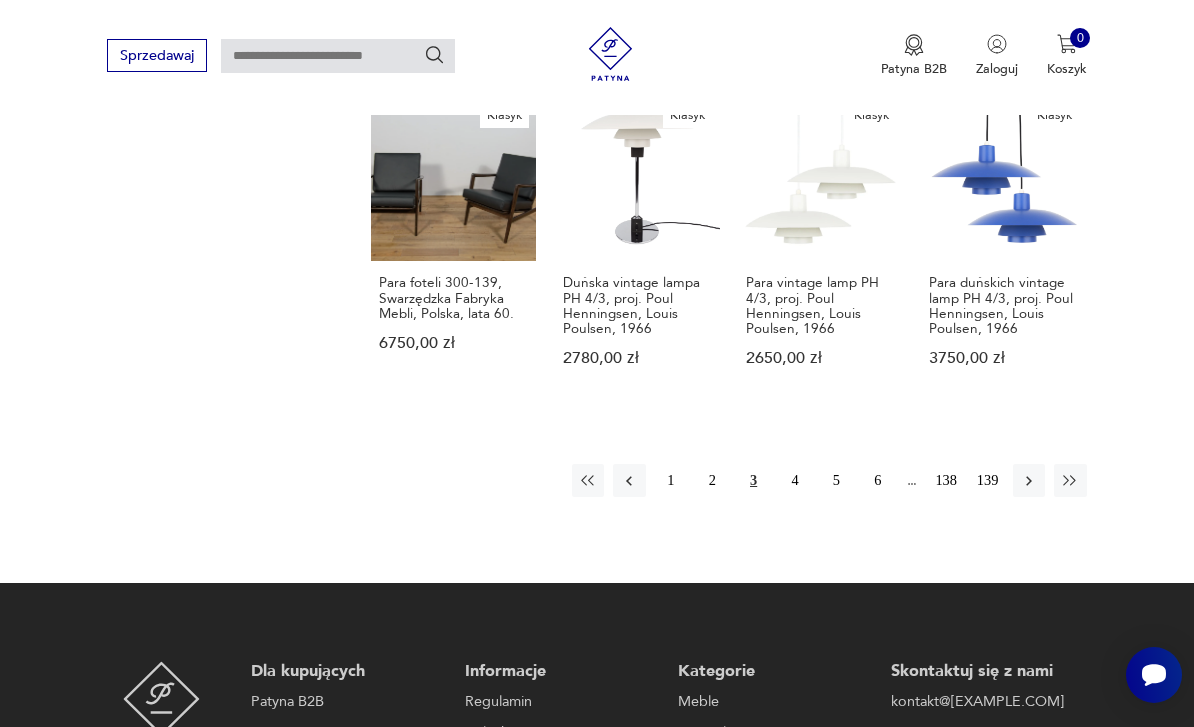 click 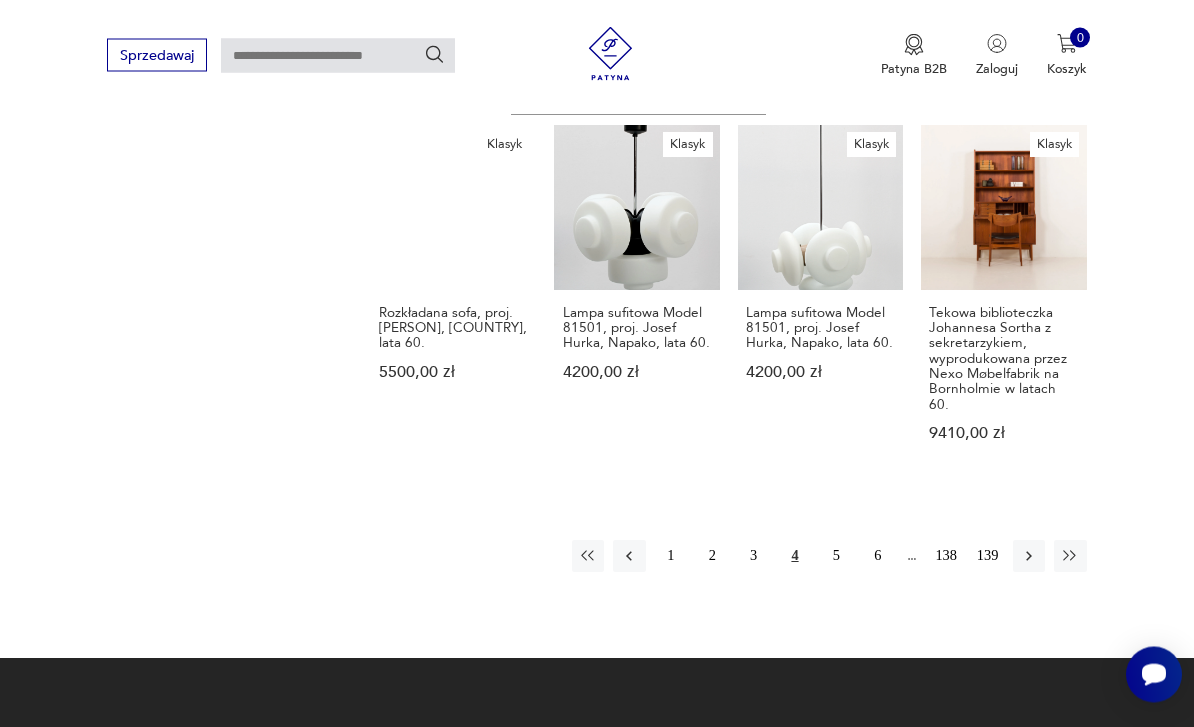 scroll, scrollTop: 1373, scrollLeft: 0, axis: vertical 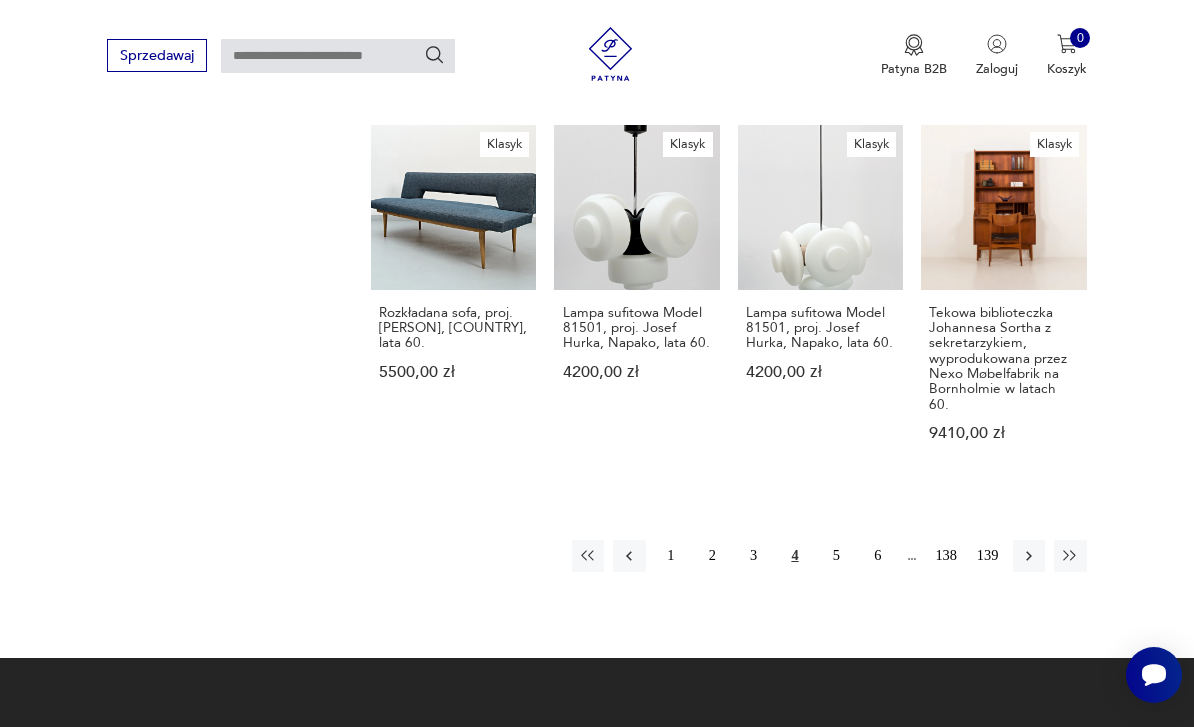 click on "Rozkładana sofa, proj. M. Navratil, Czechosłowacja, lata 60." at bounding box center [453, 328] 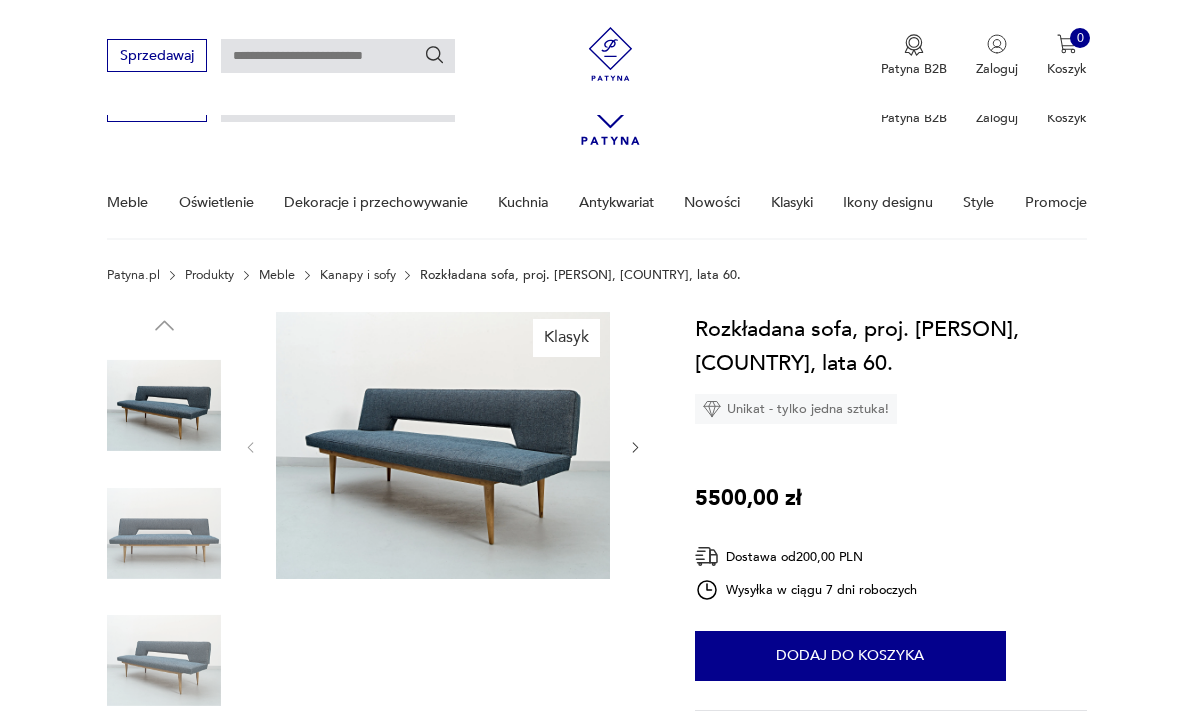 scroll, scrollTop: 187, scrollLeft: 0, axis: vertical 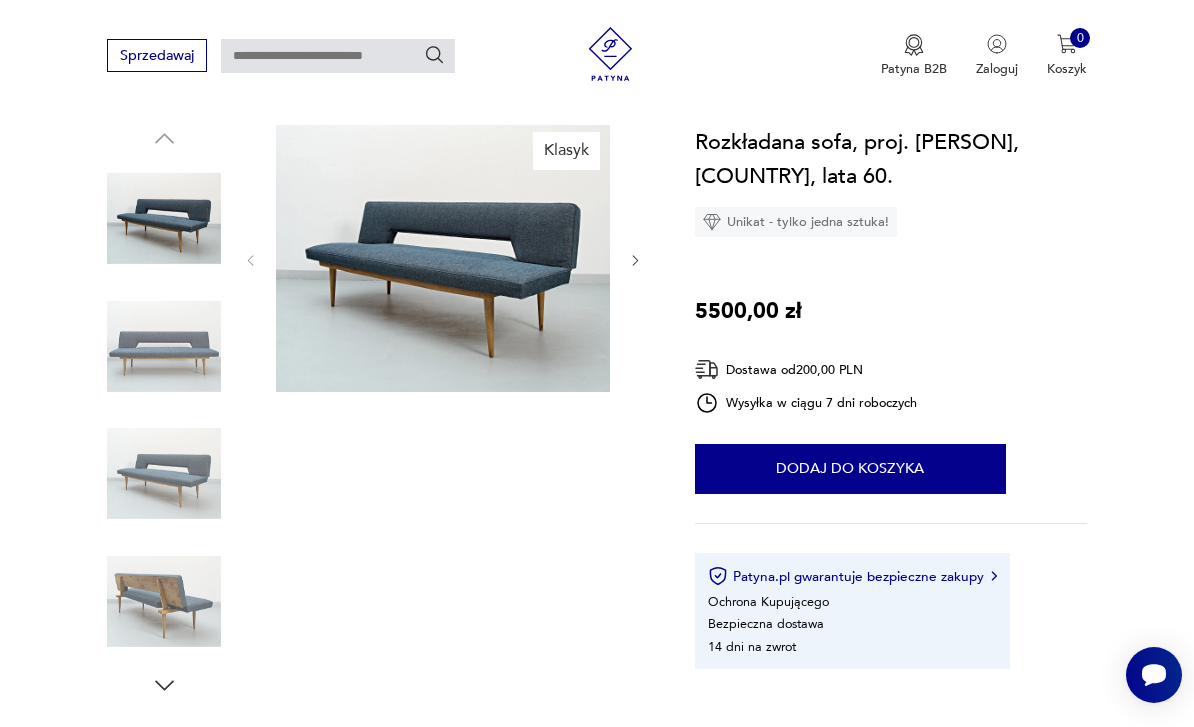 click at bounding box center [164, 412] 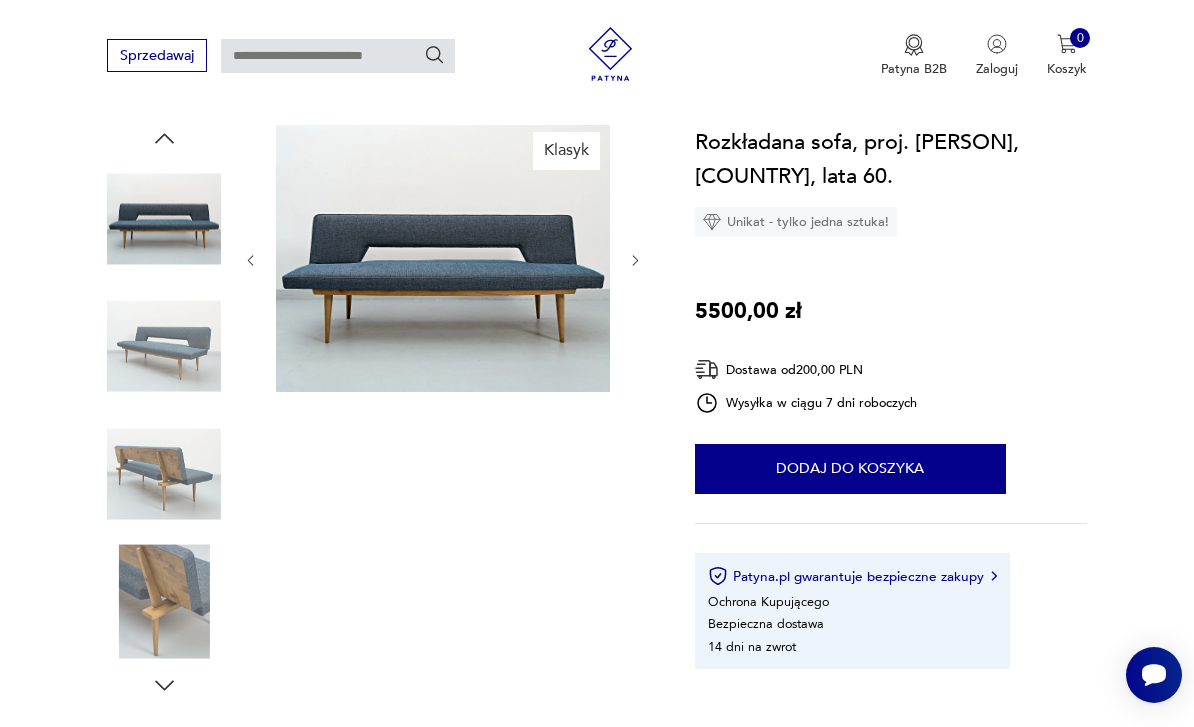click at bounding box center (164, 601) 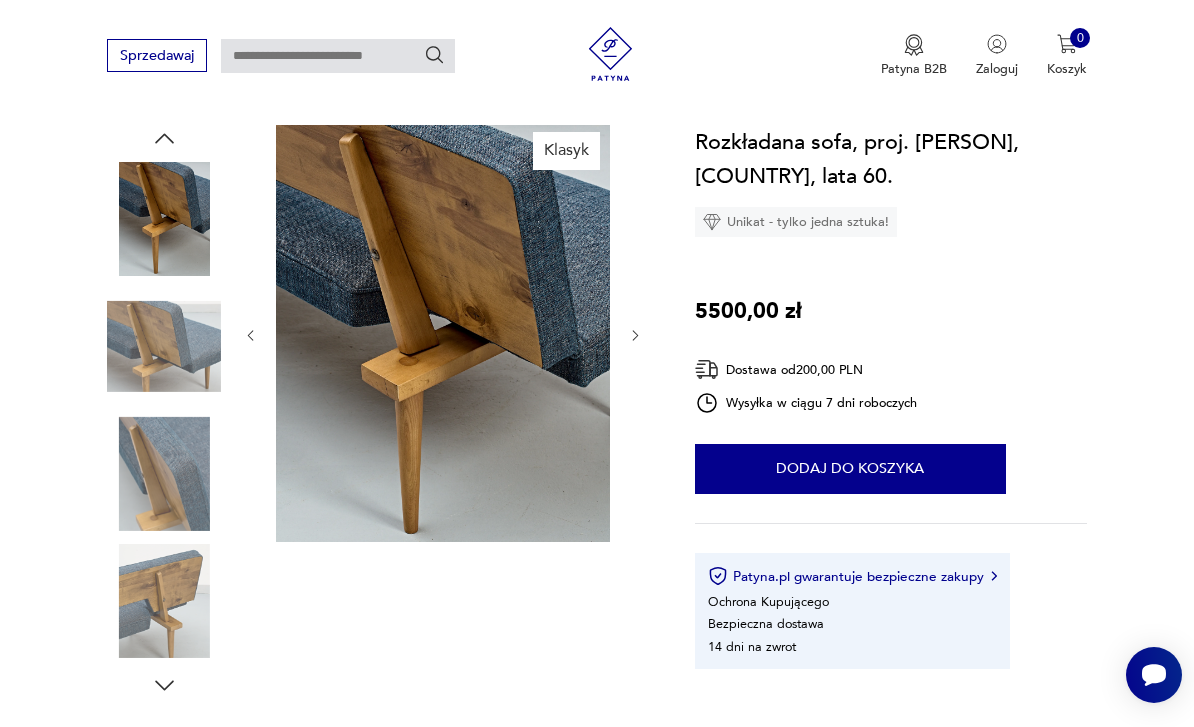 click 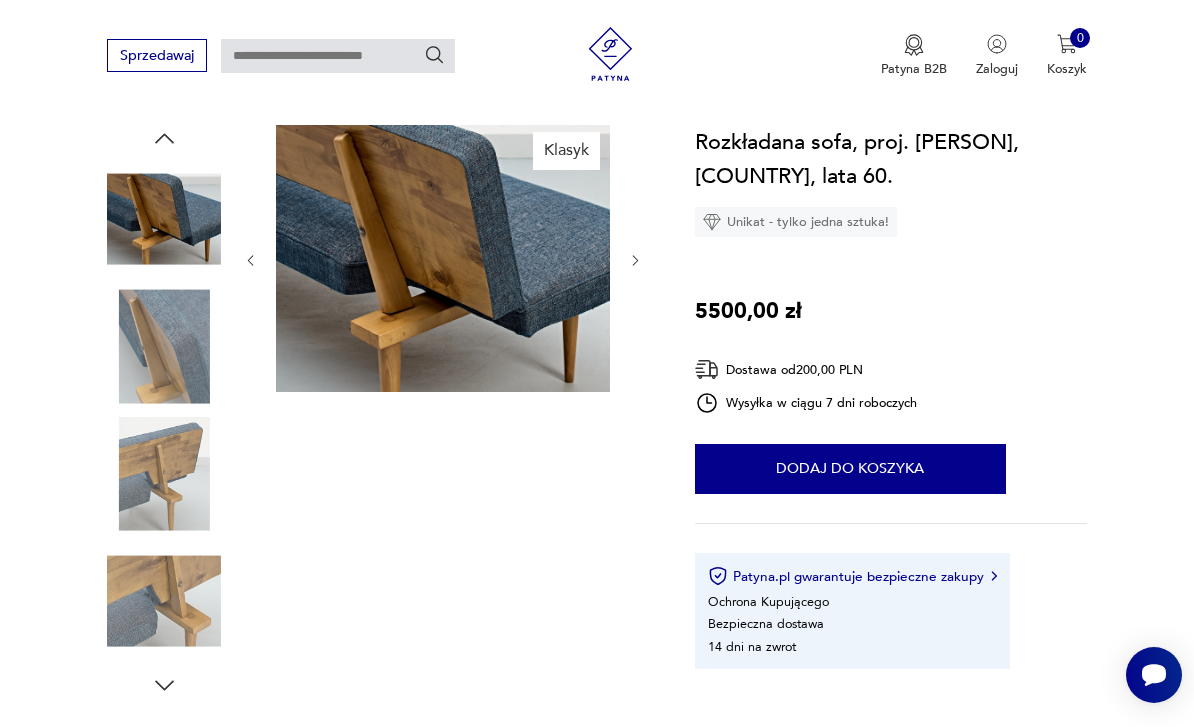 click 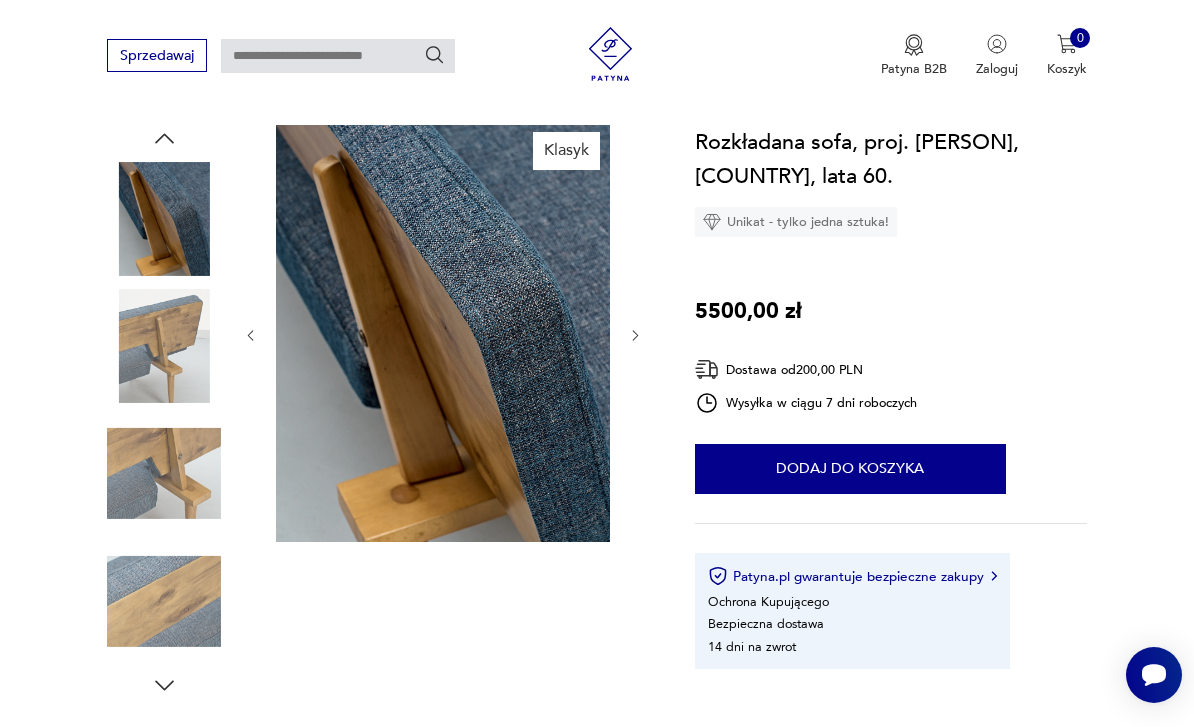 click 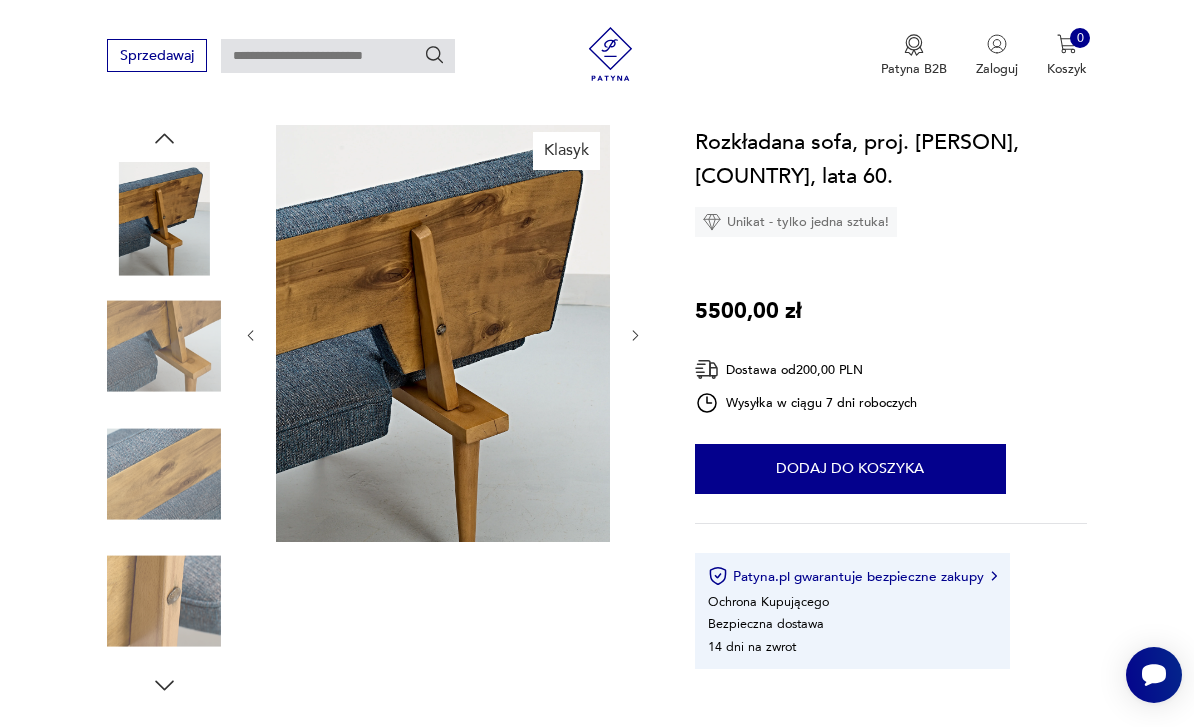 click 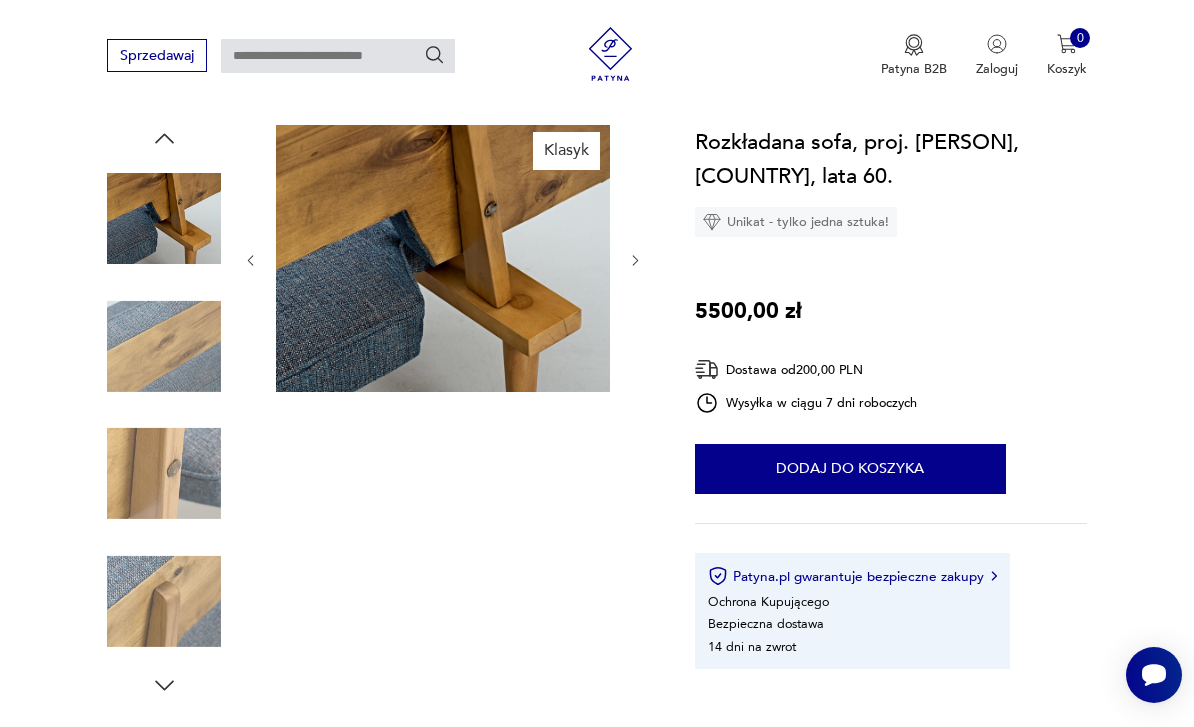 click 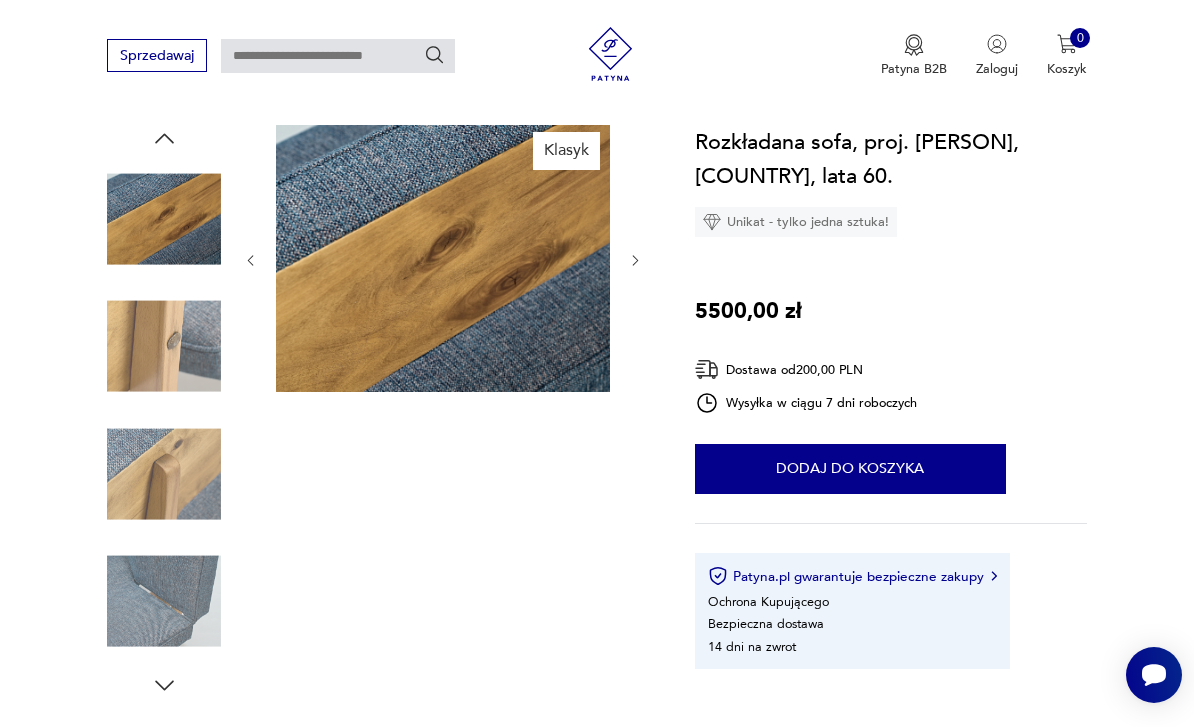 click 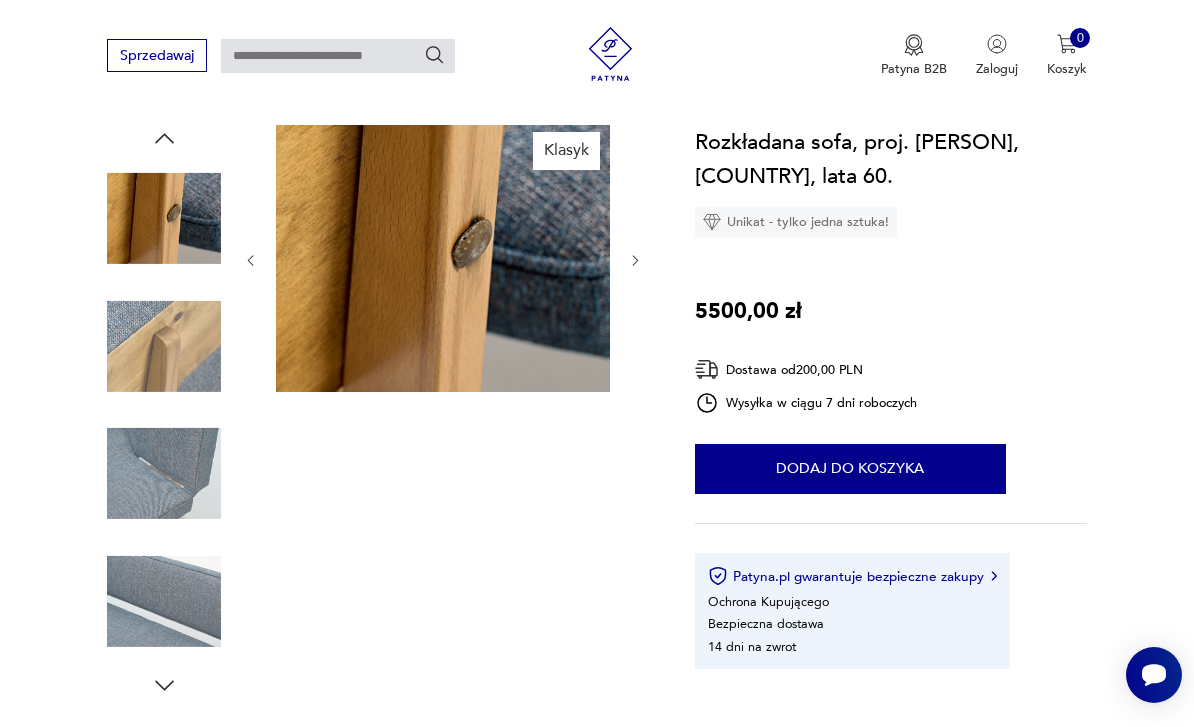 click 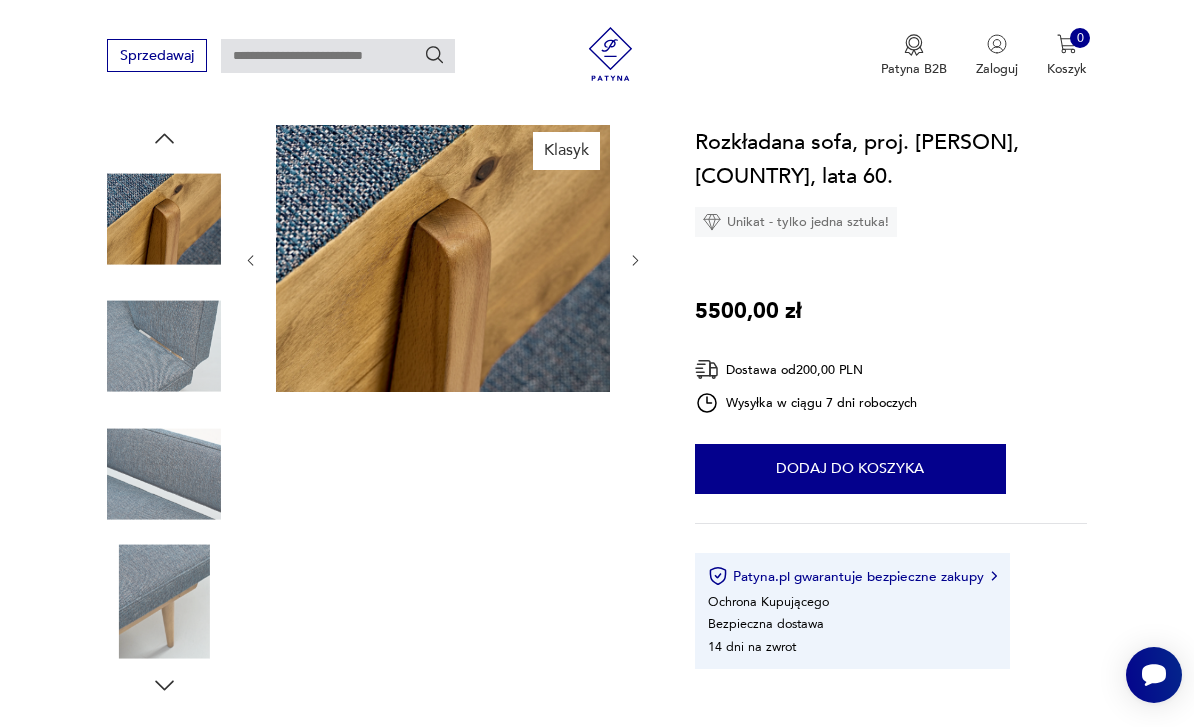 click 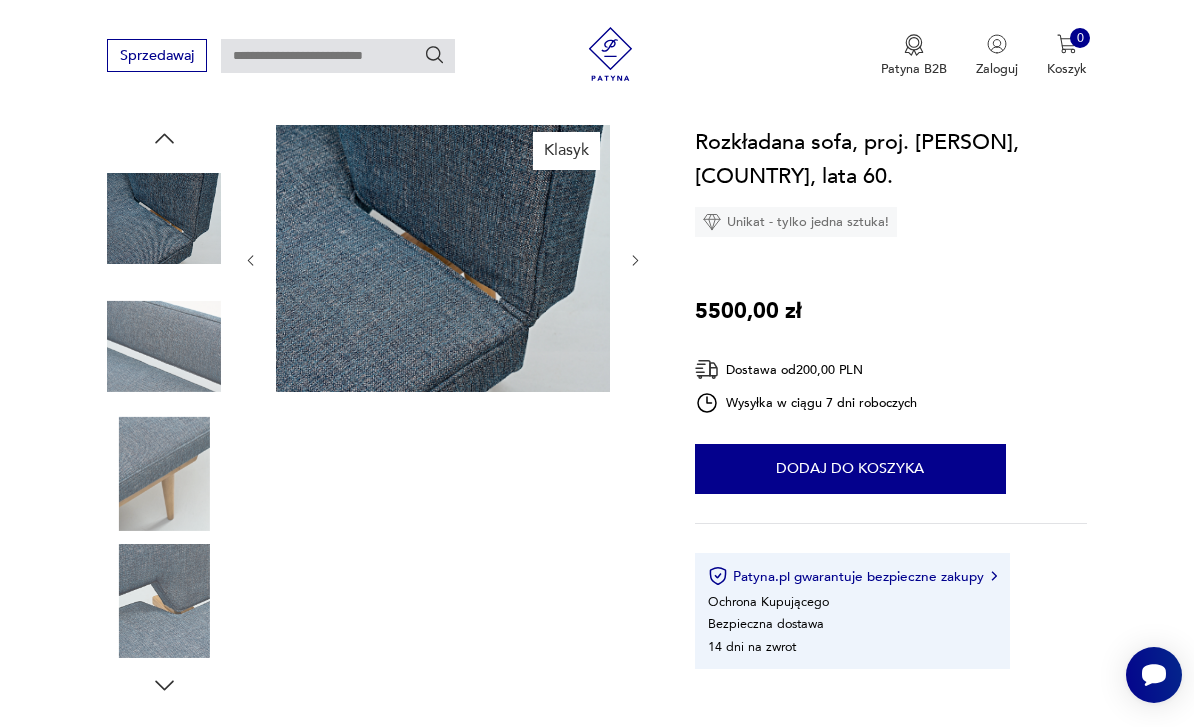 click 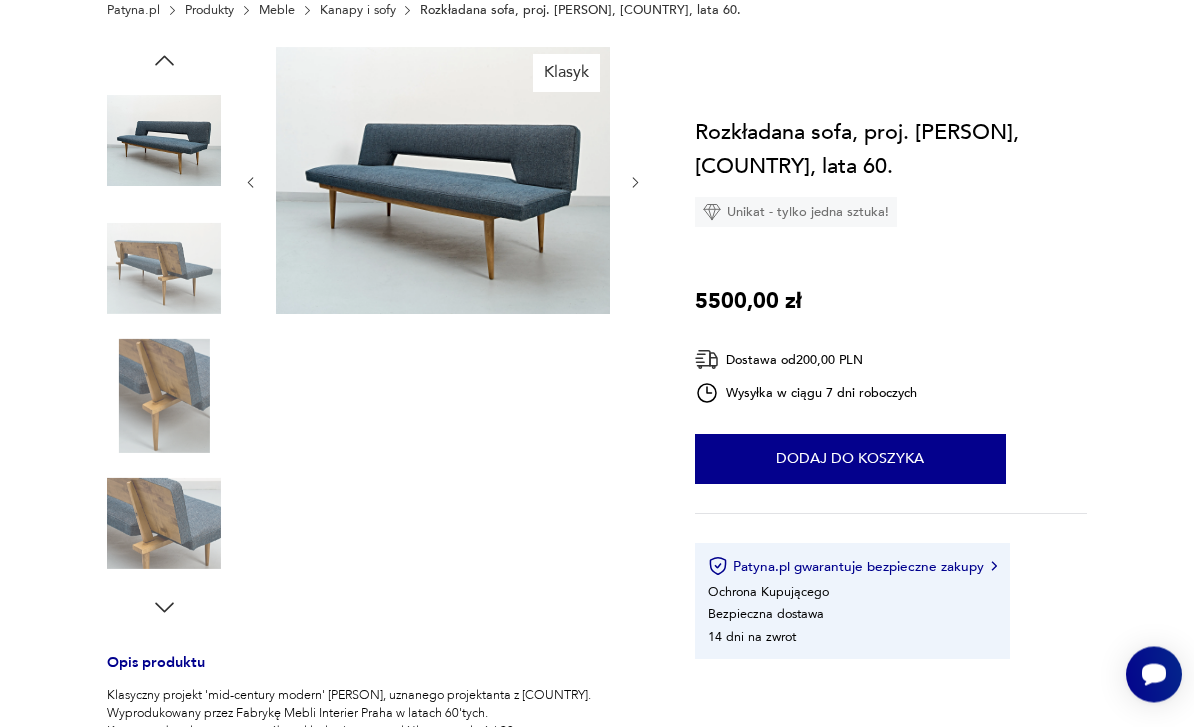 scroll, scrollTop: 0, scrollLeft: 0, axis: both 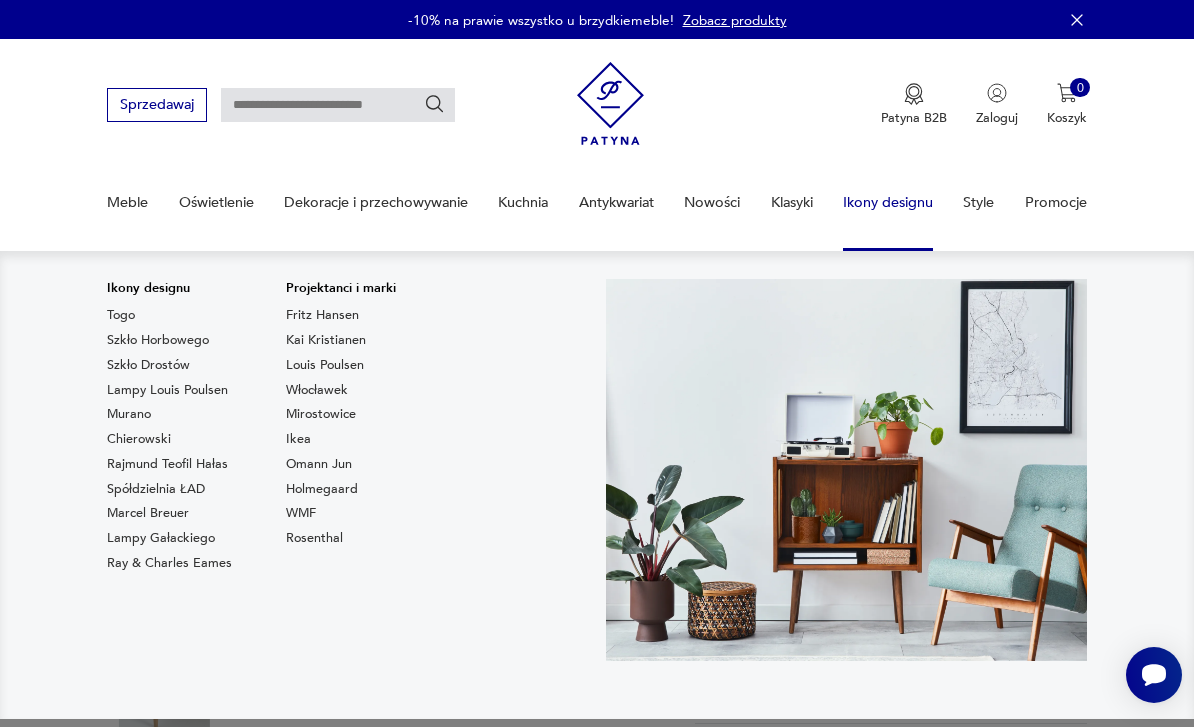 click on "Rosenthal" at bounding box center (314, 538) 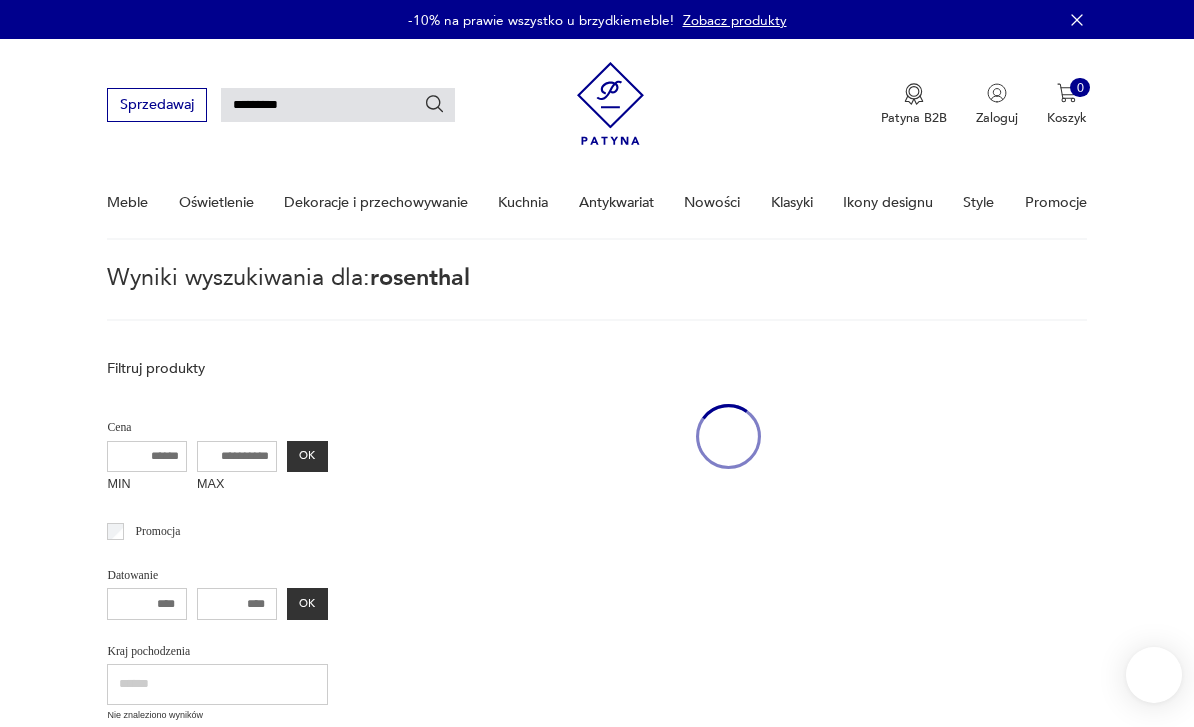 scroll, scrollTop: 65, scrollLeft: 0, axis: vertical 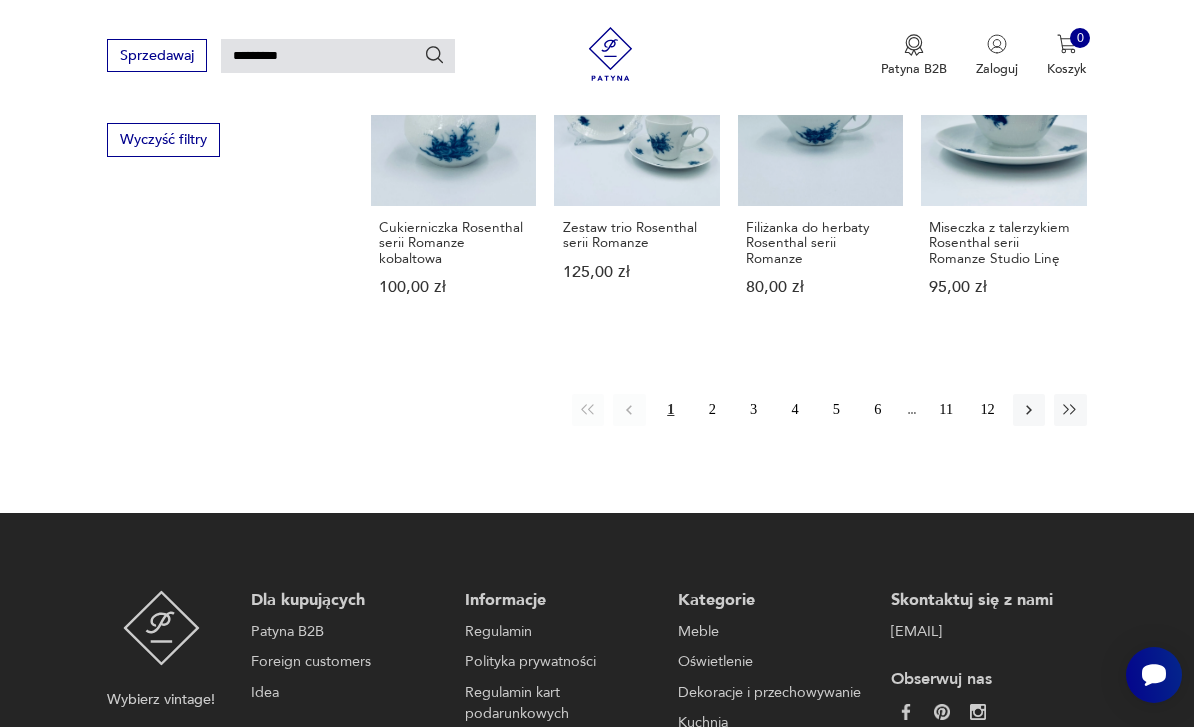 click on "4" at bounding box center (795, 410) 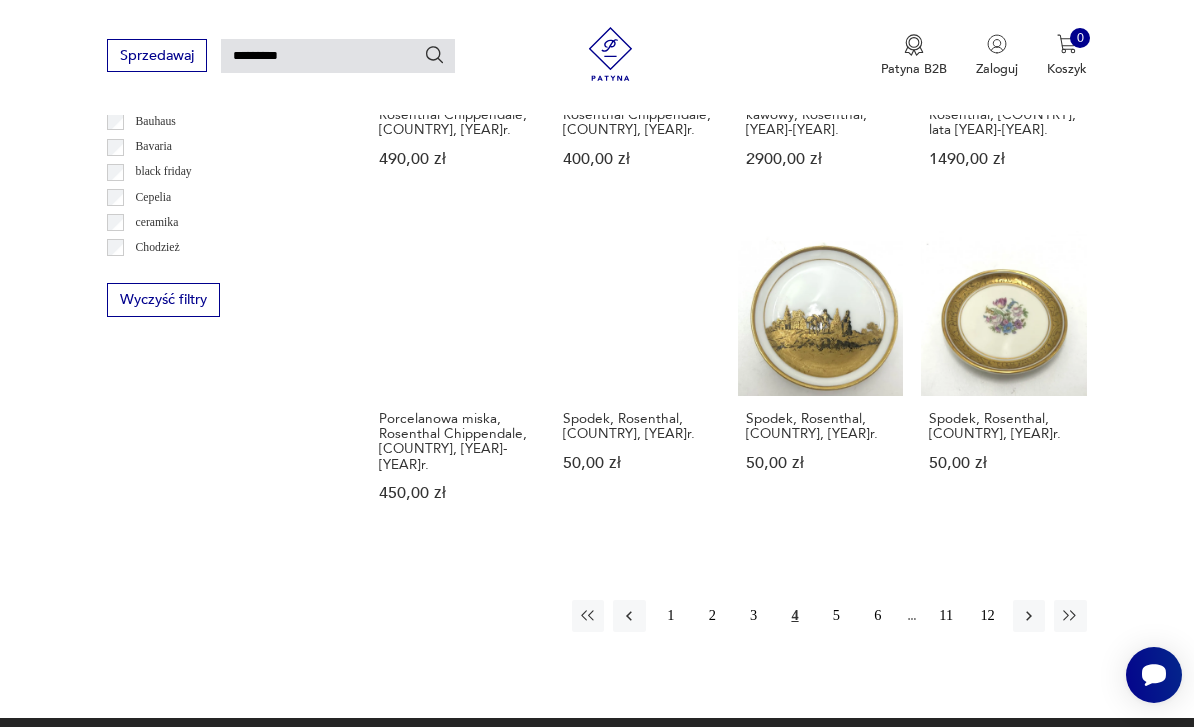 scroll, scrollTop: 1192, scrollLeft: 0, axis: vertical 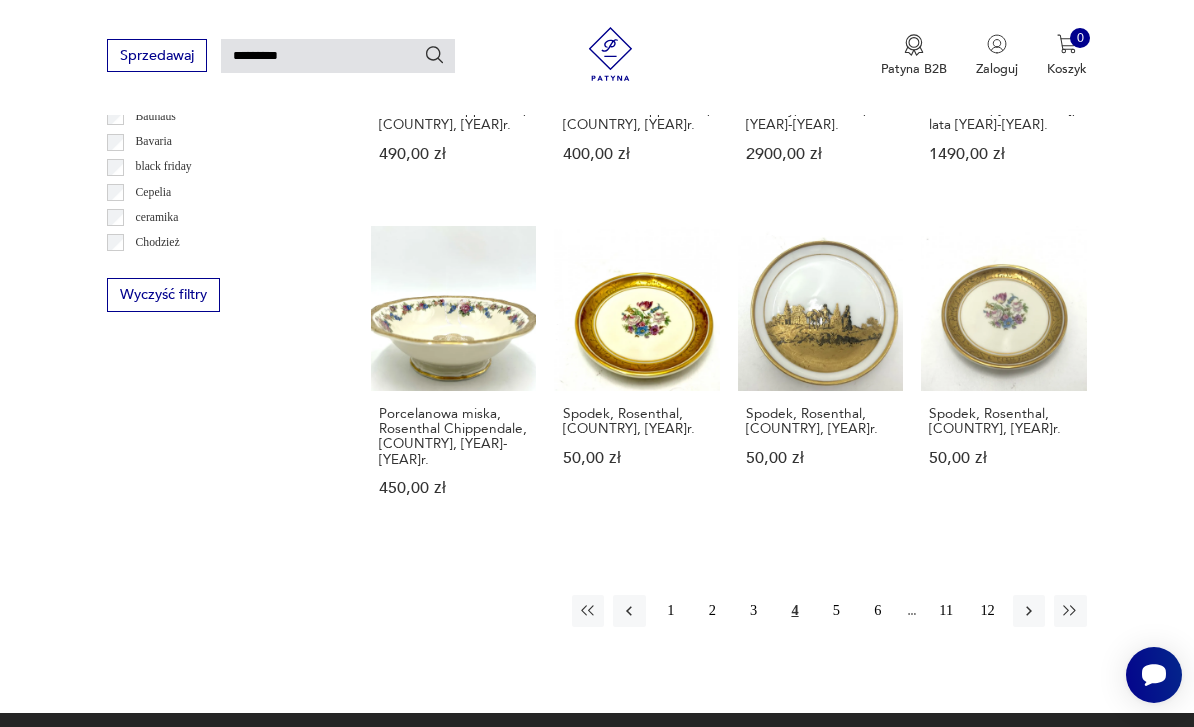 click on "6" at bounding box center [878, 611] 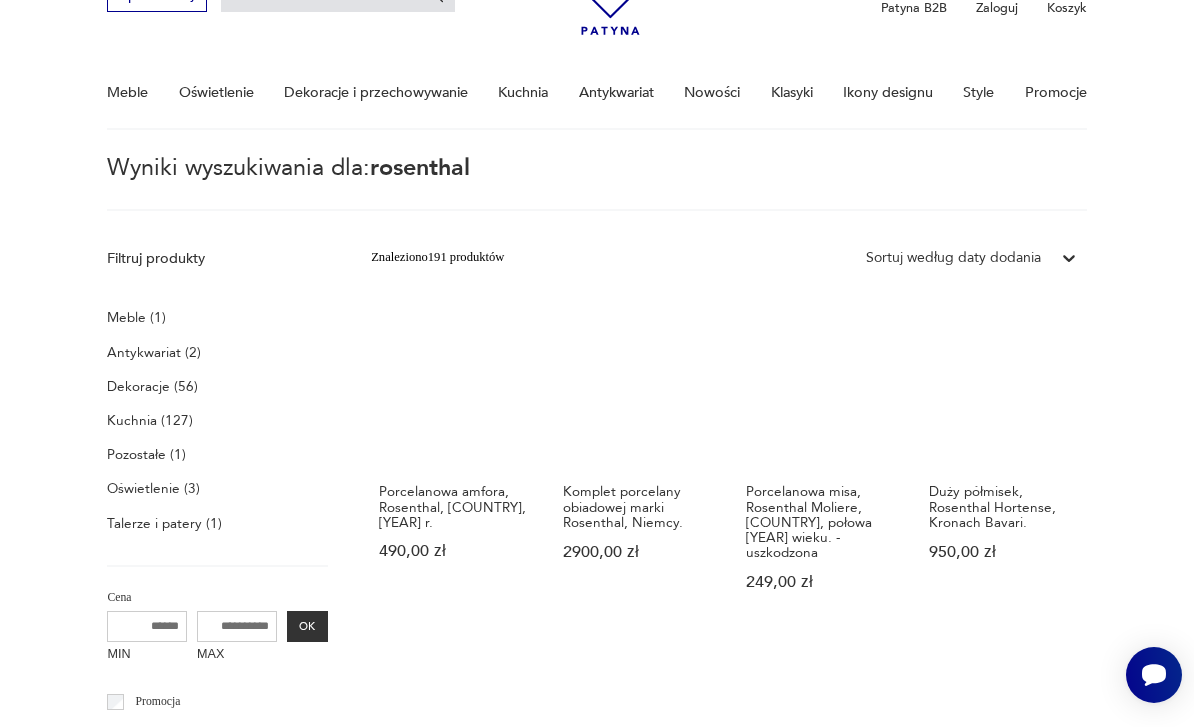 scroll, scrollTop: 49, scrollLeft: 0, axis: vertical 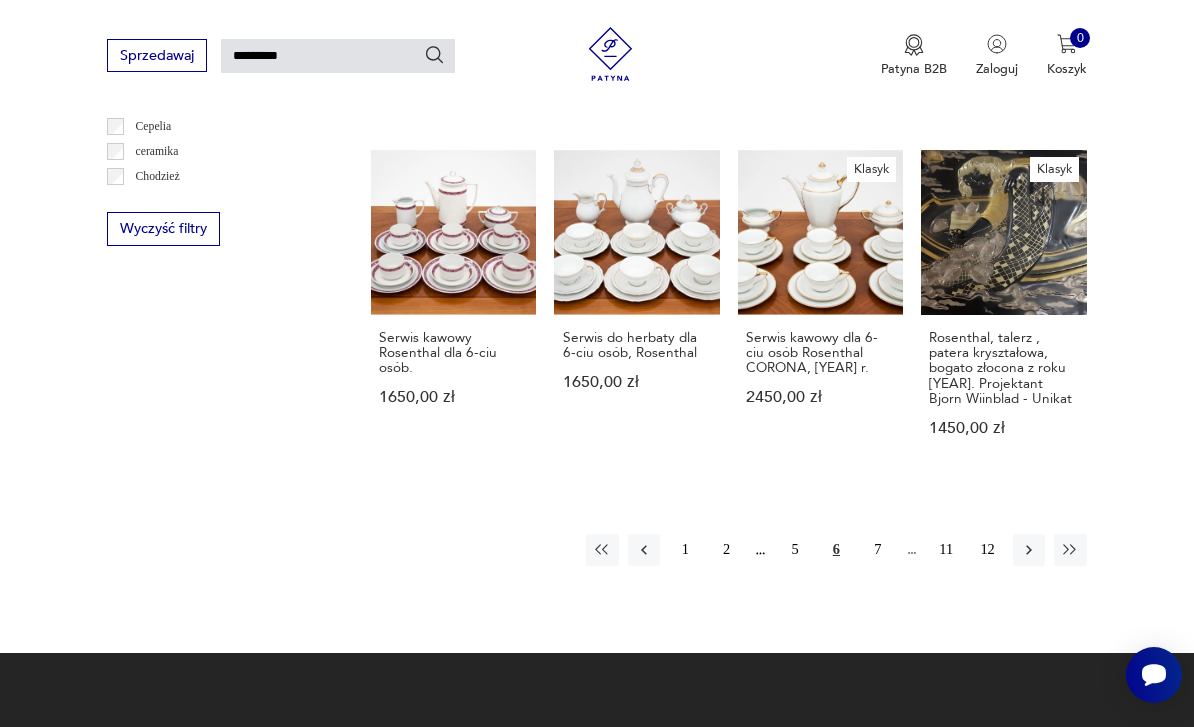 click on "11" at bounding box center (946, 550) 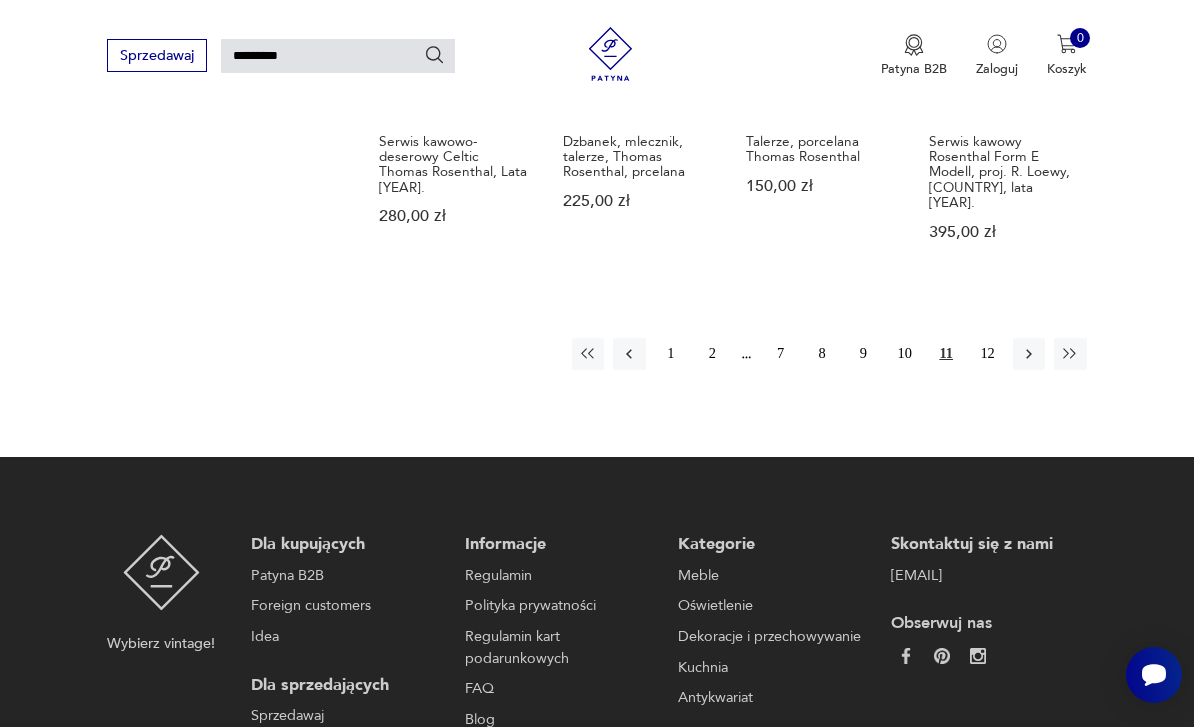 scroll, scrollTop: 1436, scrollLeft: 0, axis: vertical 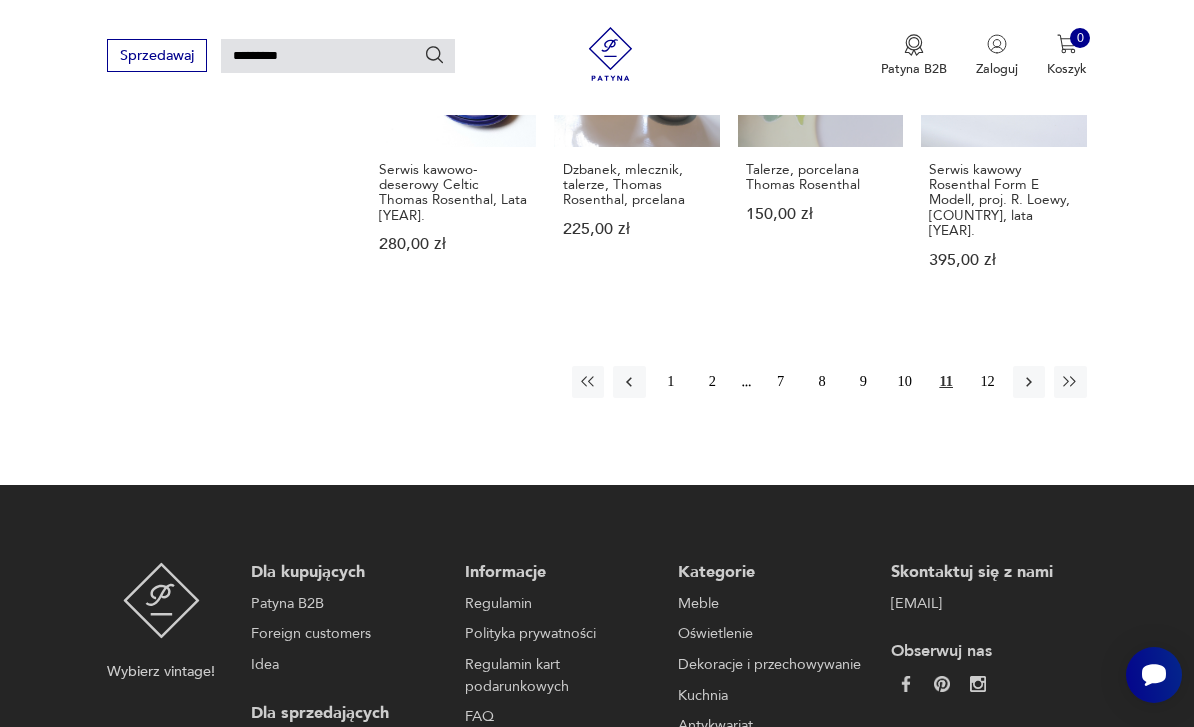 click on "12" at bounding box center (987, 382) 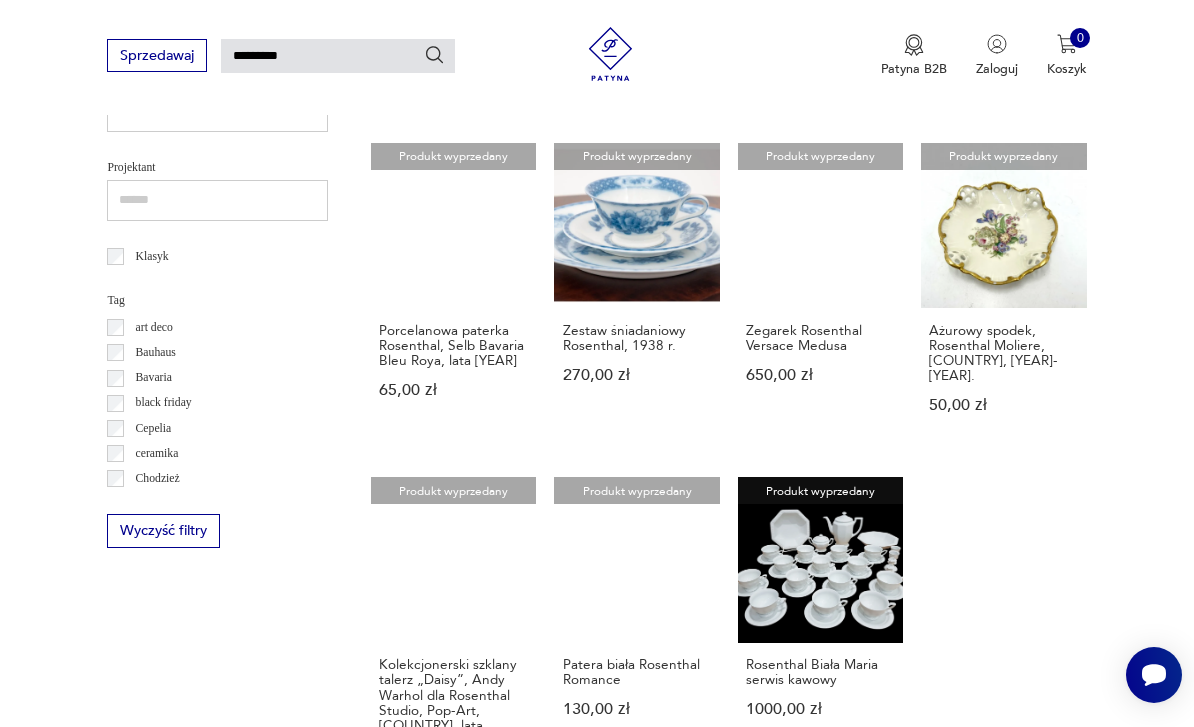 scroll, scrollTop: 954, scrollLeft: 0, axis: vertical 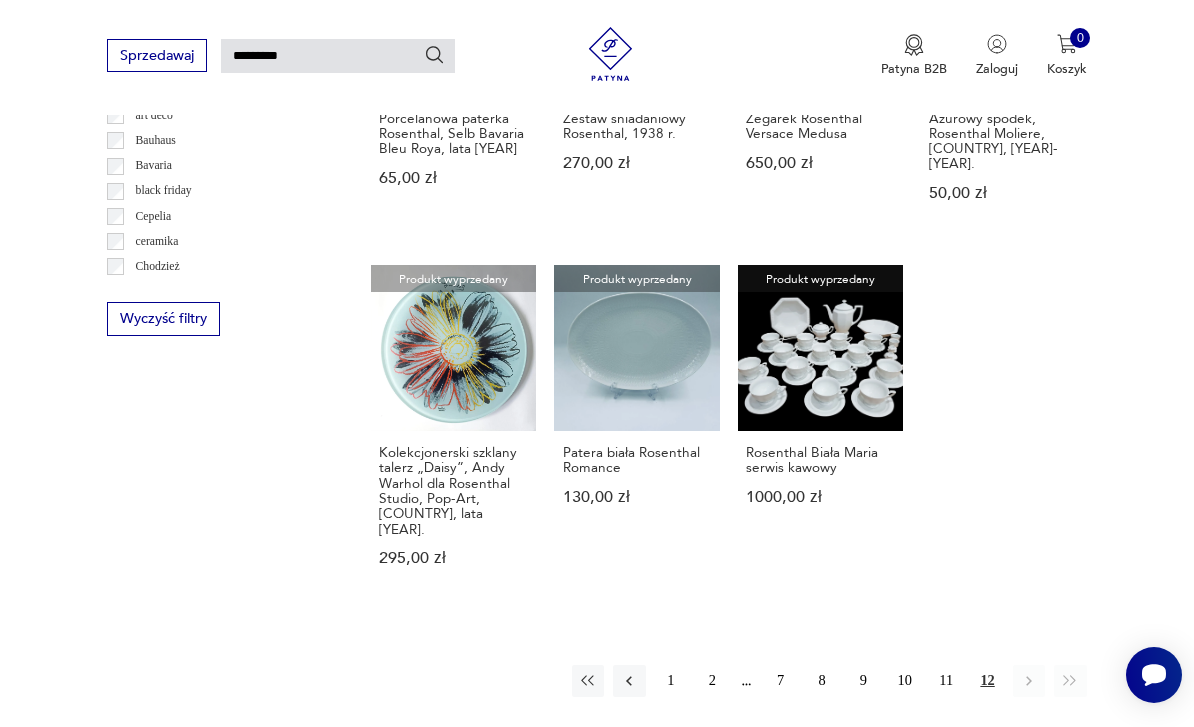 click on "2" at bounding box center (712, 681) 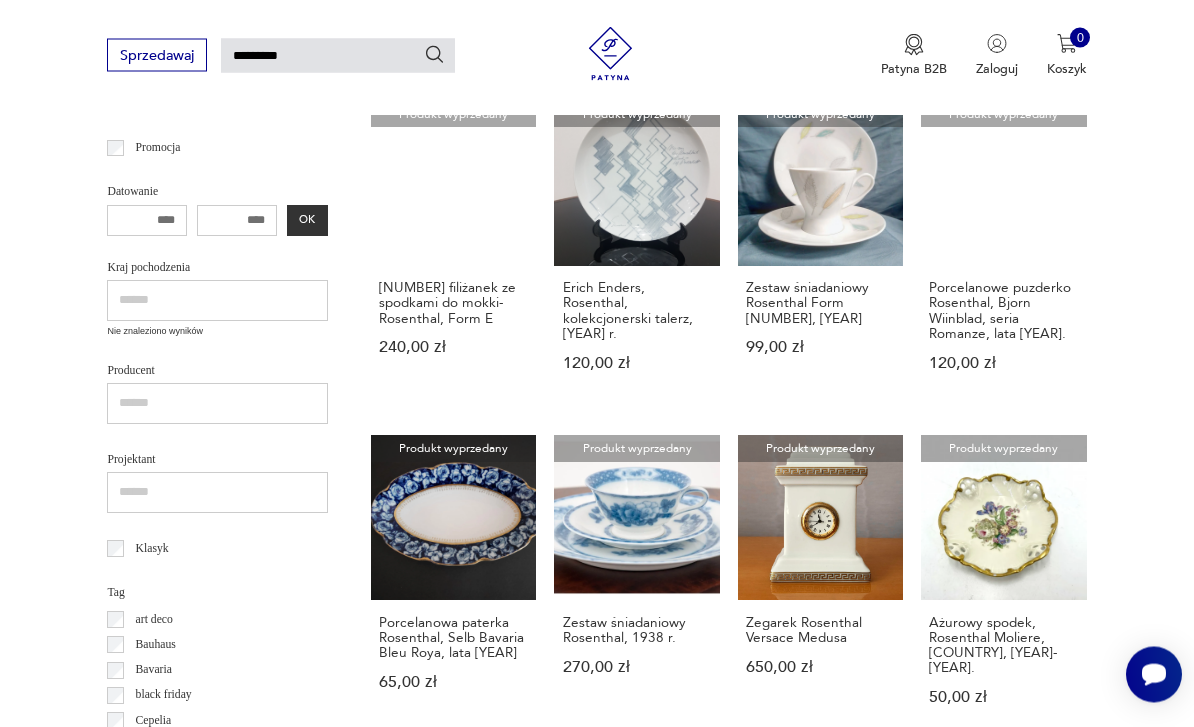 scroll, scrollTop: 49, scrollLeft: 0, axis: vertical 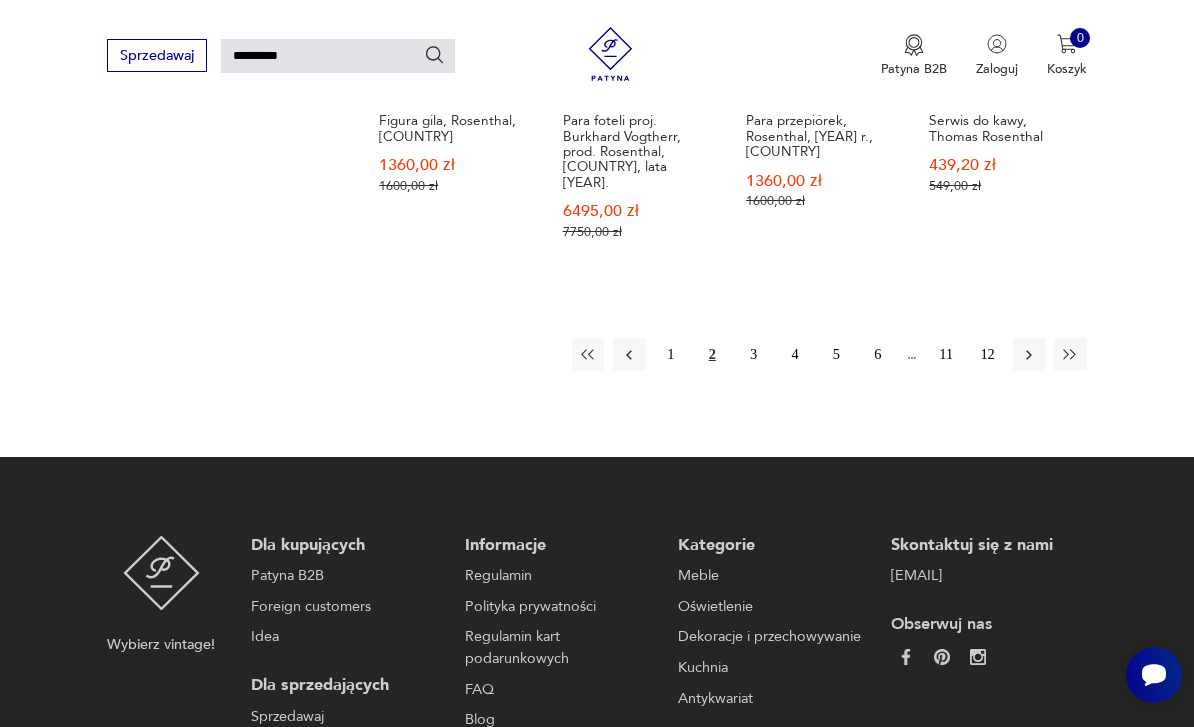click 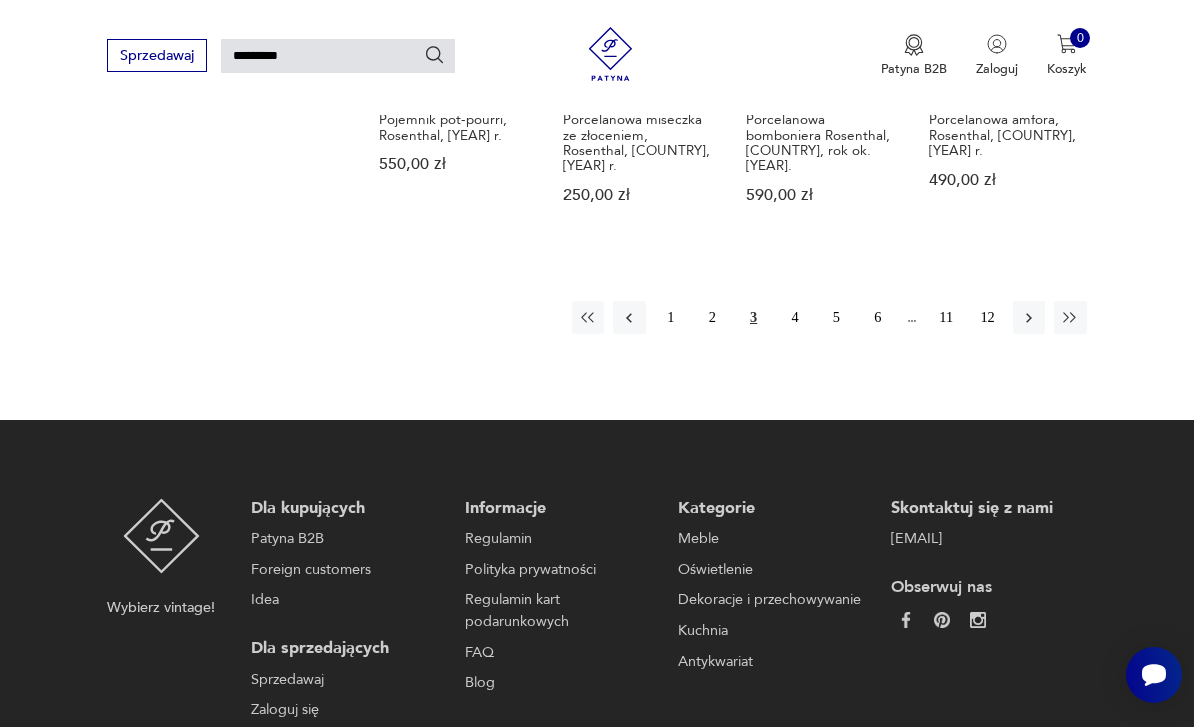 click 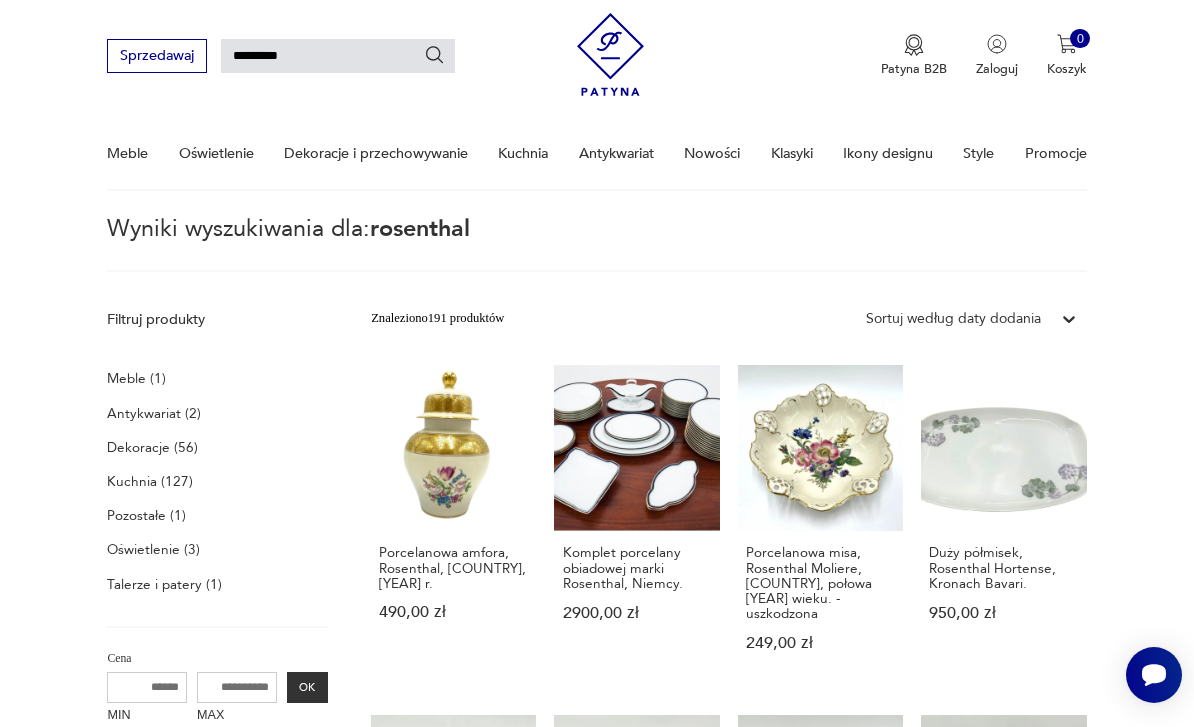 scroll, scrollTop: 0, scrollLeft: 0, axis: both 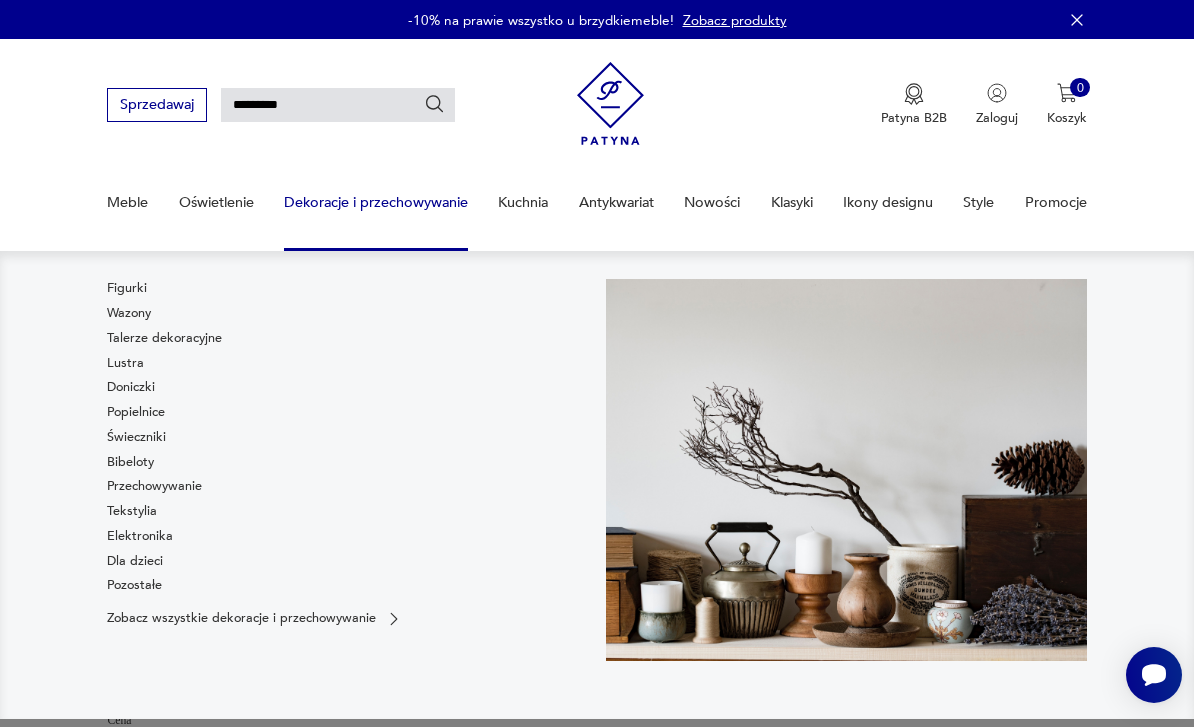 click on "Tekstylia" at bounding box center [132, 511] 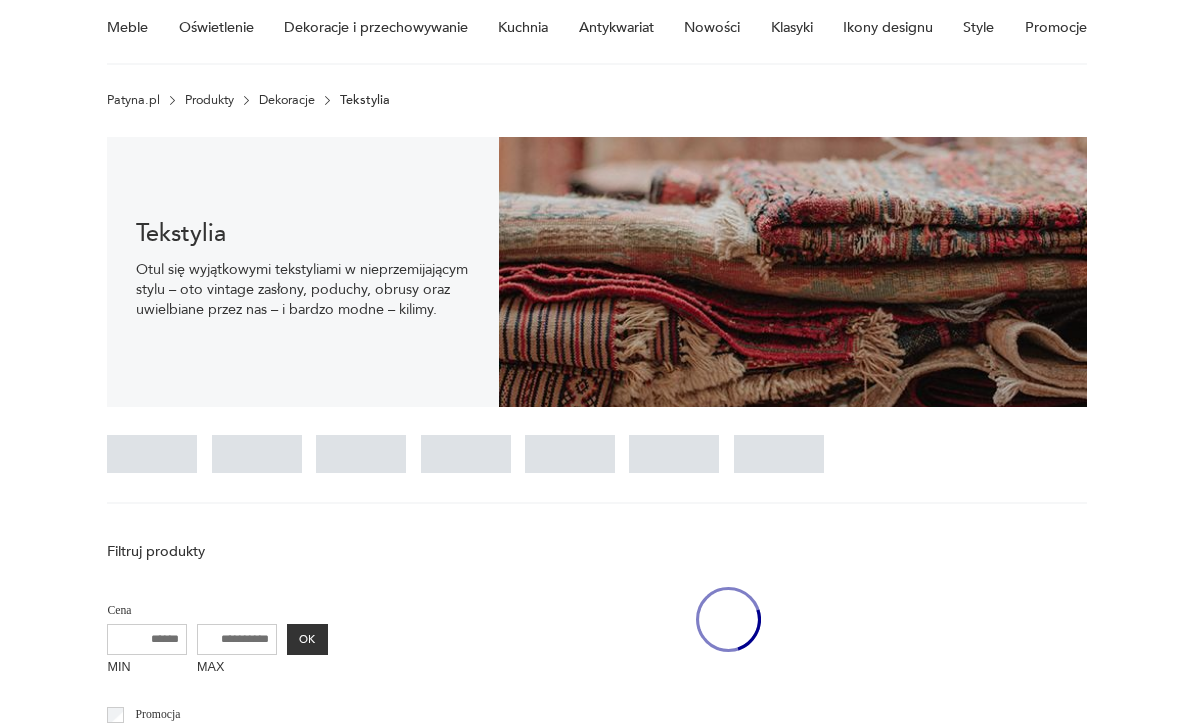 scroll, scrollTop: 0, scrollLeft: 0, axis: both 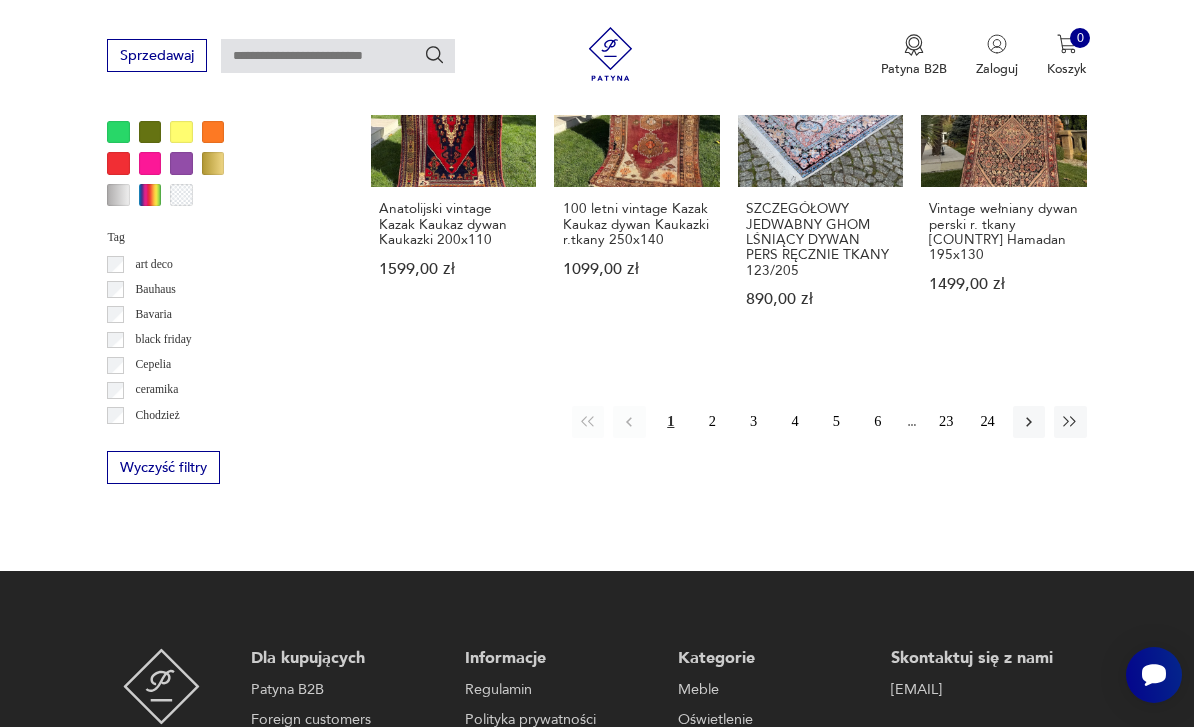 click 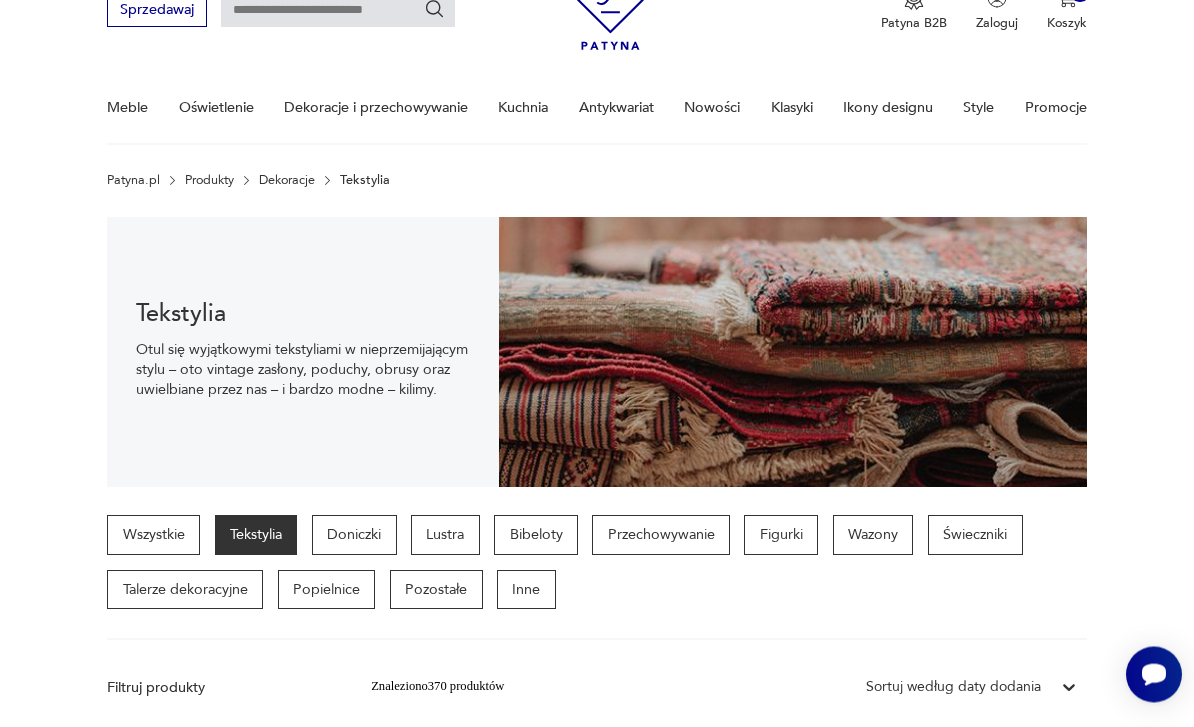 scroll, scrollTop: 102, scrollLeft: 0, axis: vertical 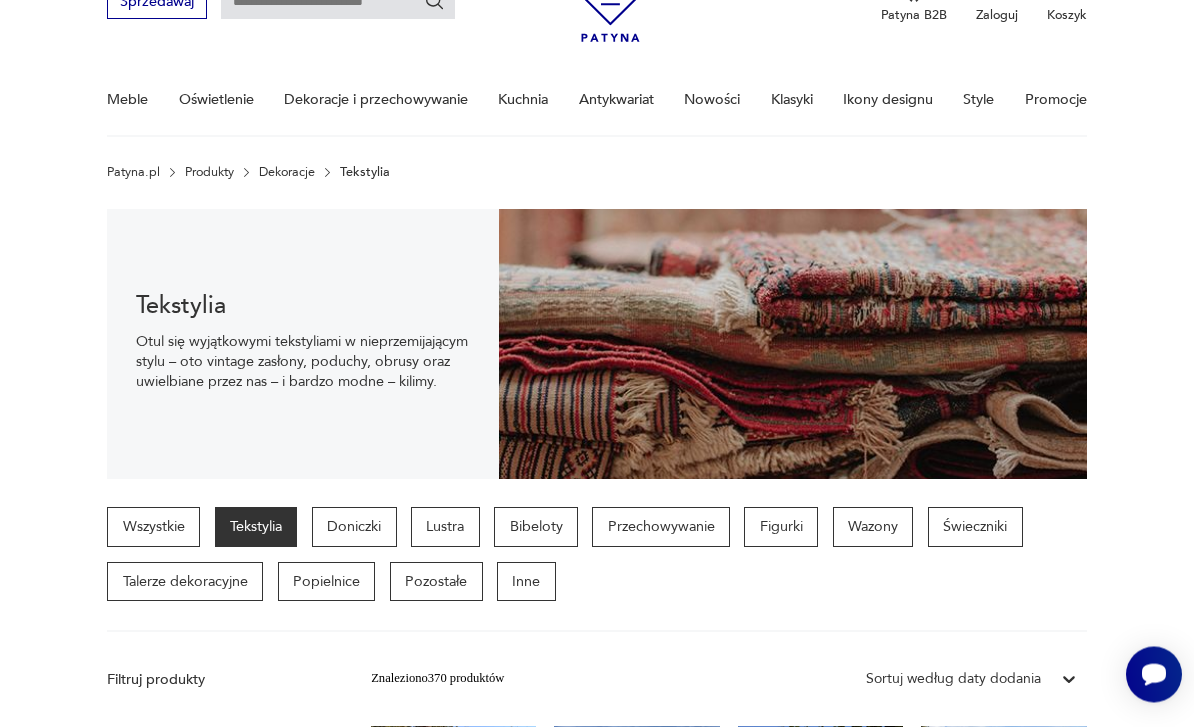 click on "Nowości" at bounding box center [712, 100] 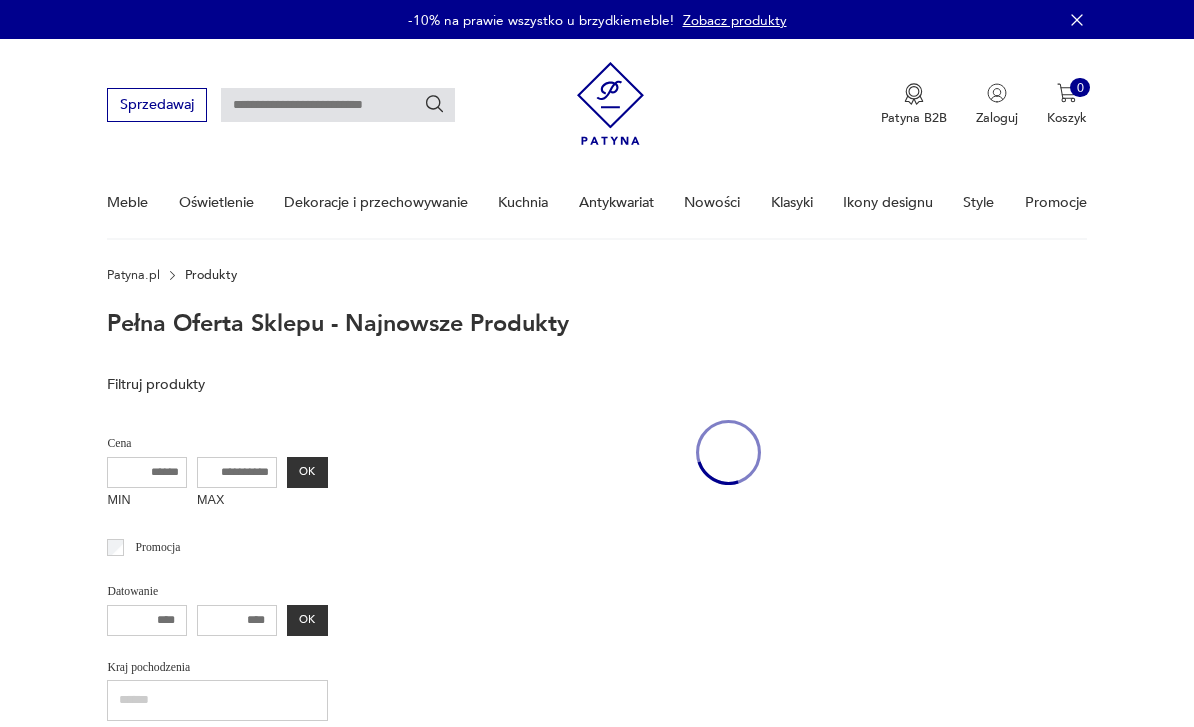 scroll, scrollTop: 65, scrollLeft: 0, axis: vertical 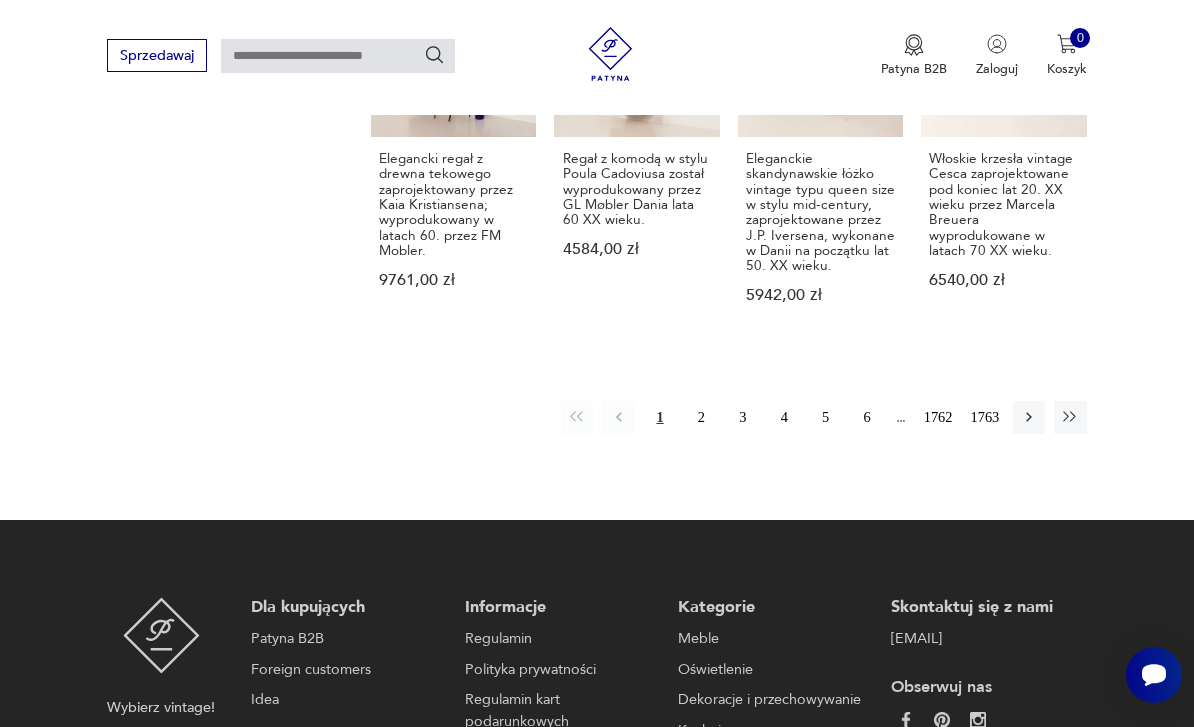 click 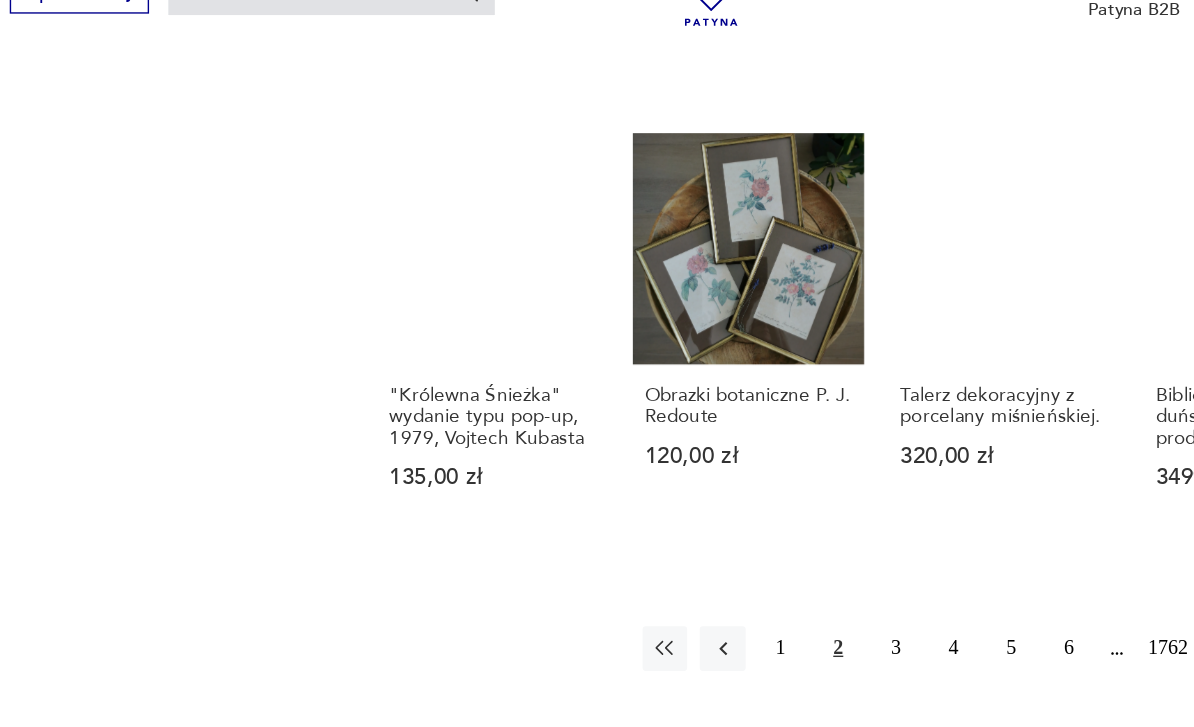 scroll, scrollTop: 1386, scrollLeft: 0, axis: vertical 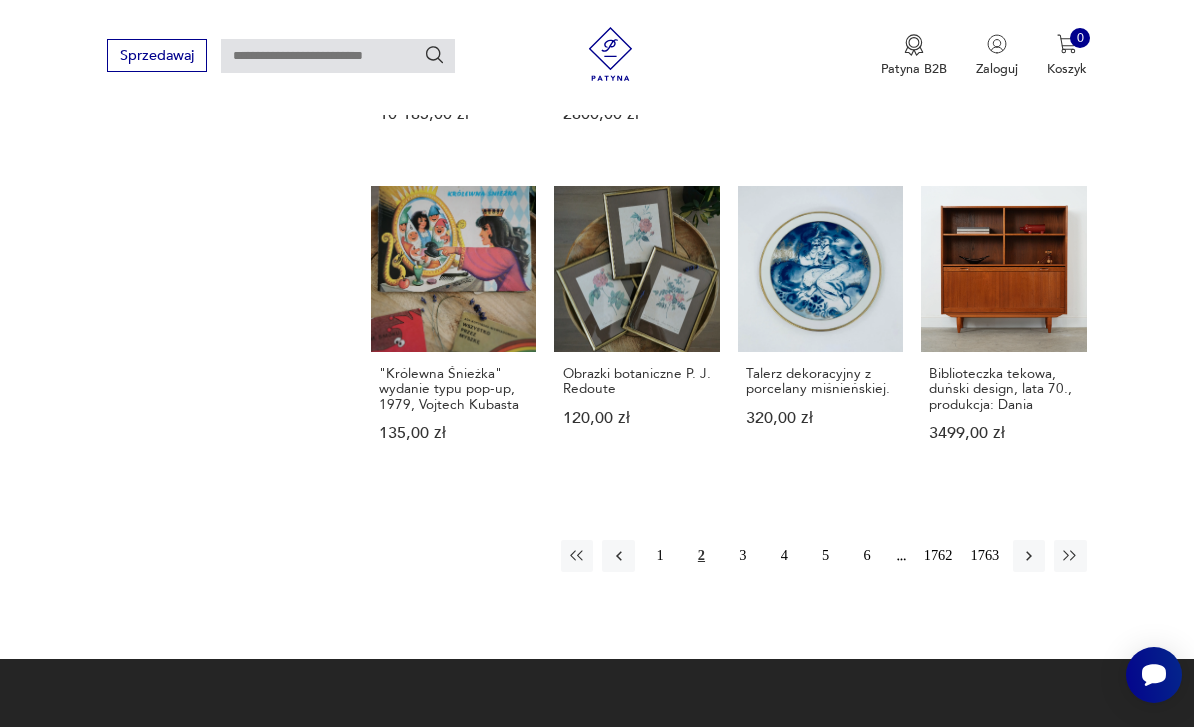 click 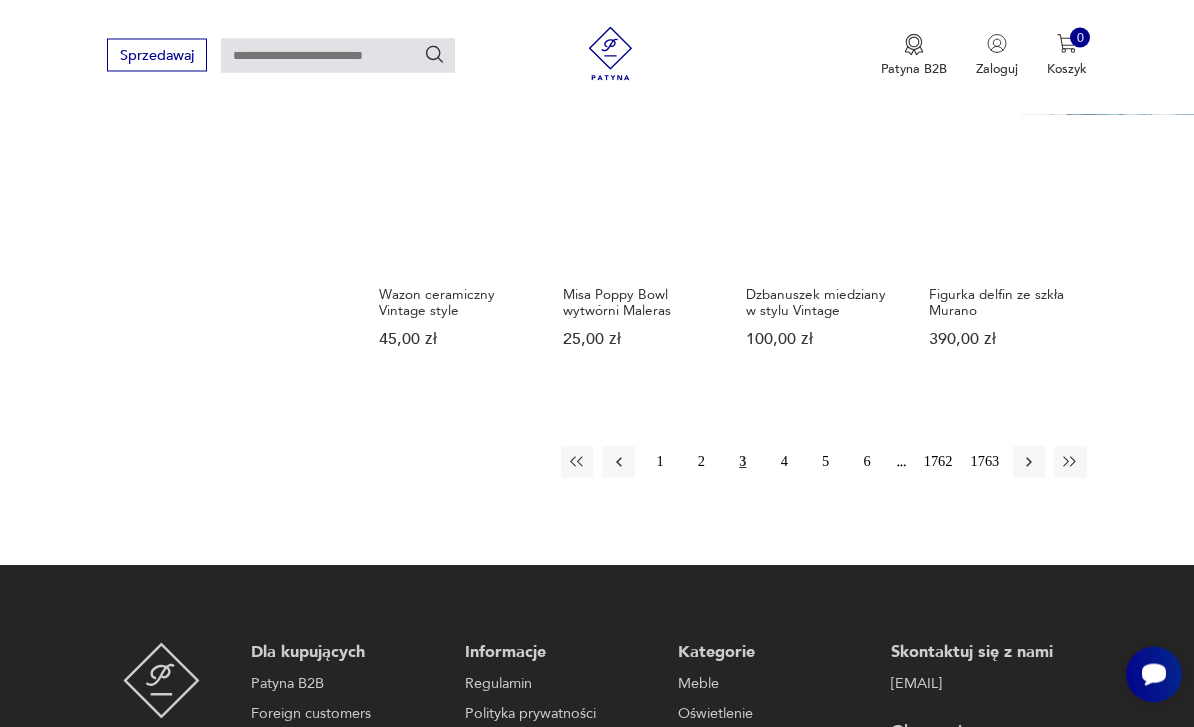 scroll, scrollTop: 1434, scrollLeft: 0, axis: vertical 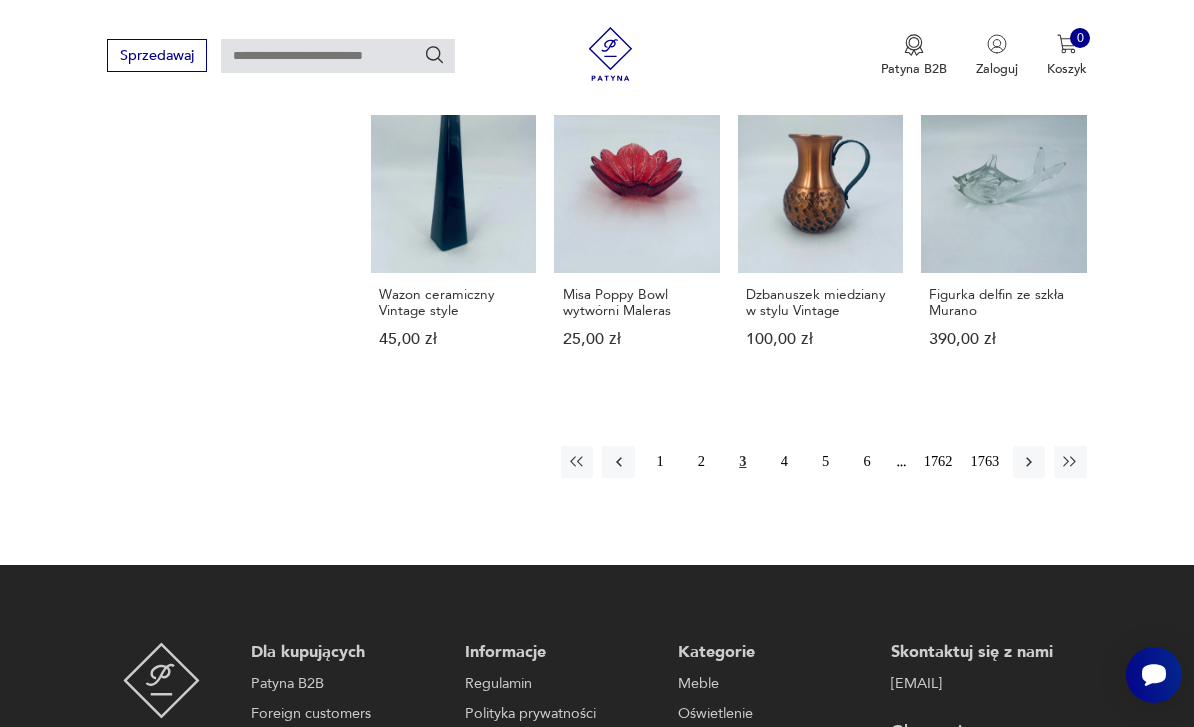 click 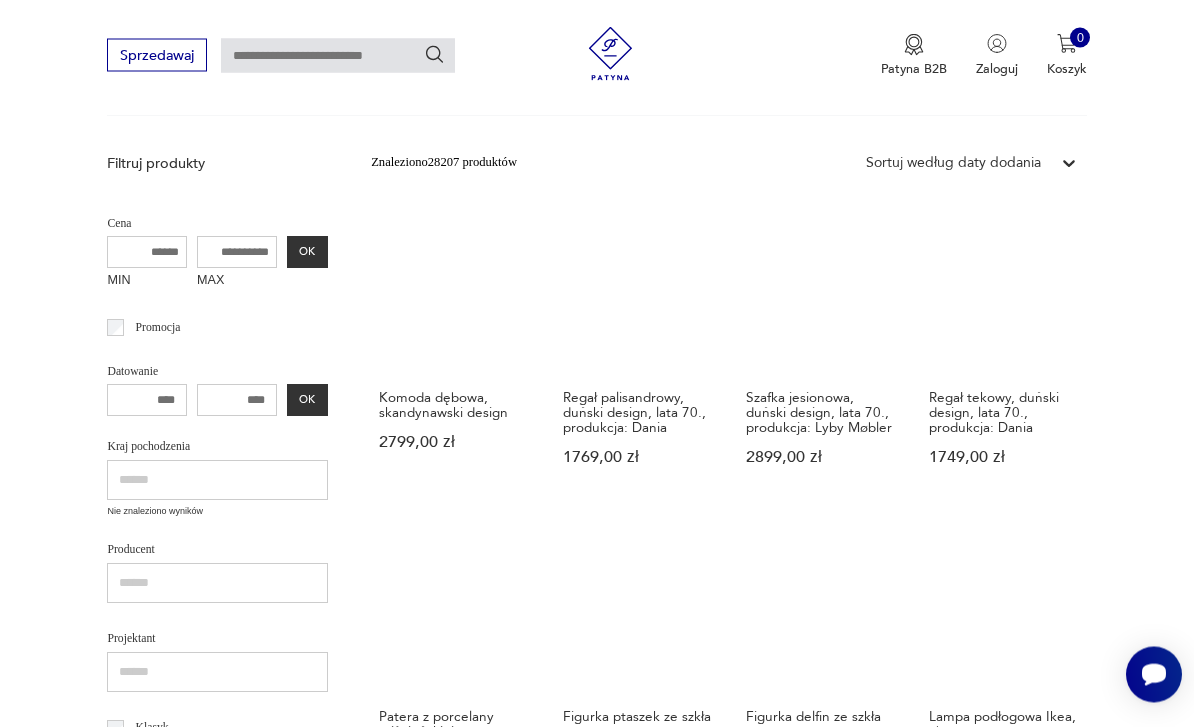 scroll, scrollTop: 217, scrollLeft: 0, axis: vertical 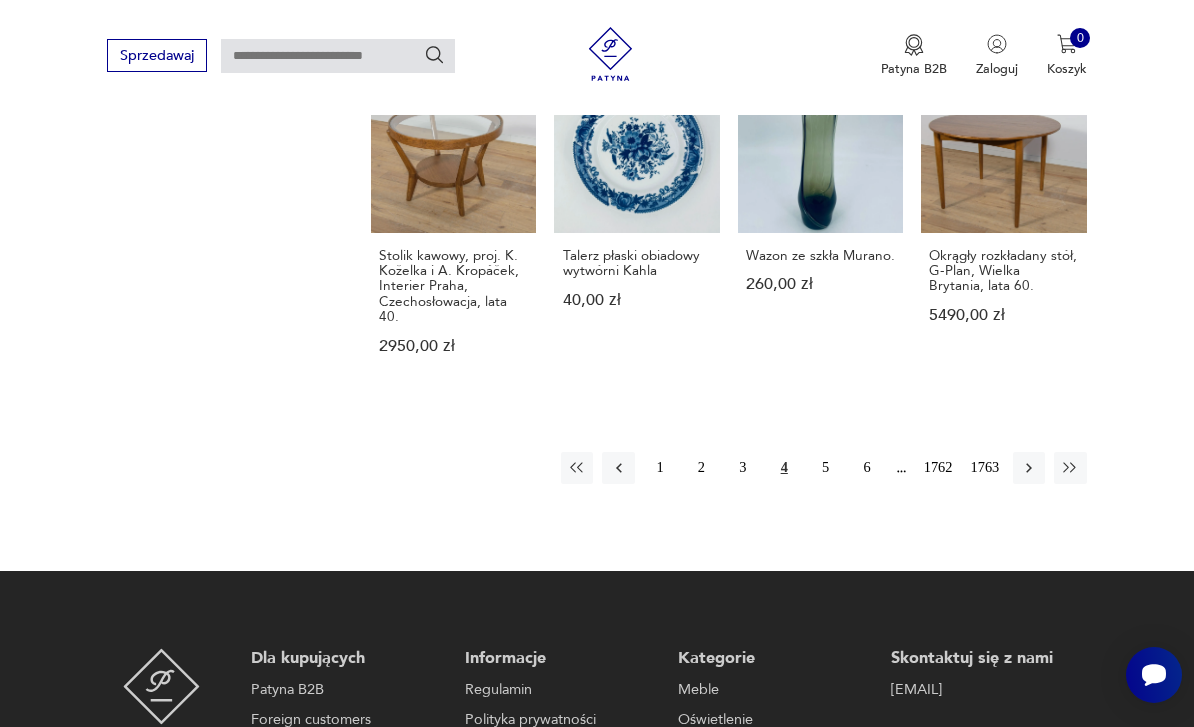 click 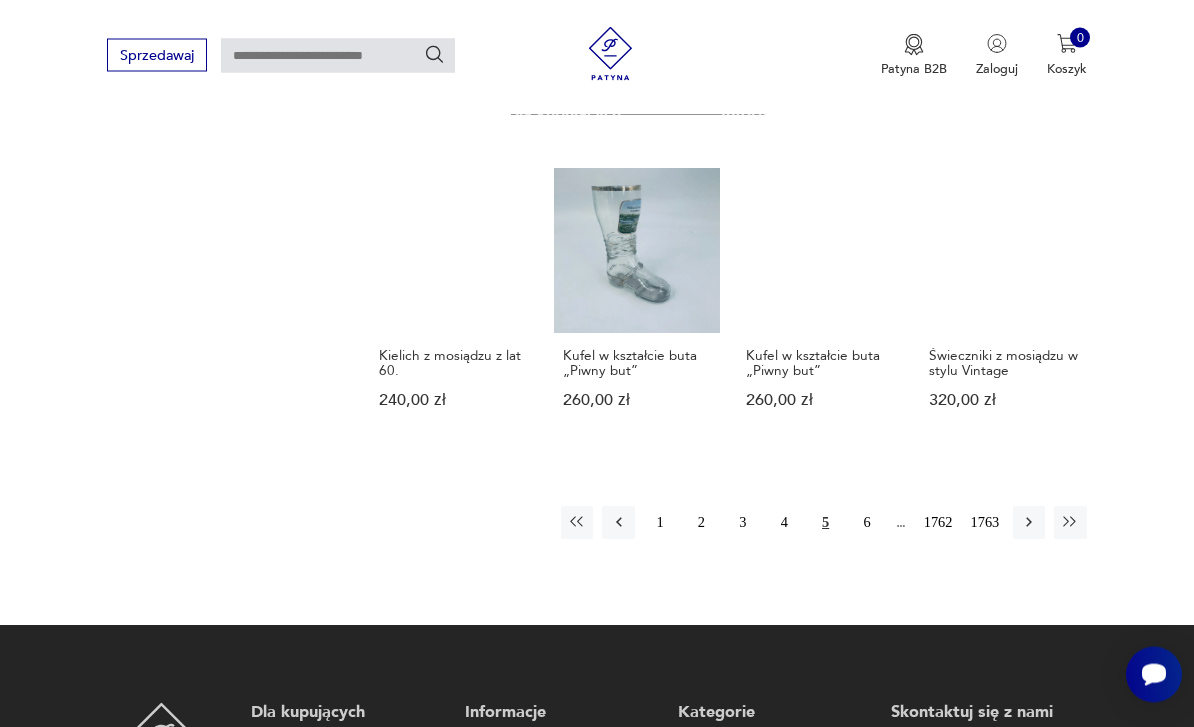 scroll, scrollTop: 1343, scrollLeft: 0, axis: vertical 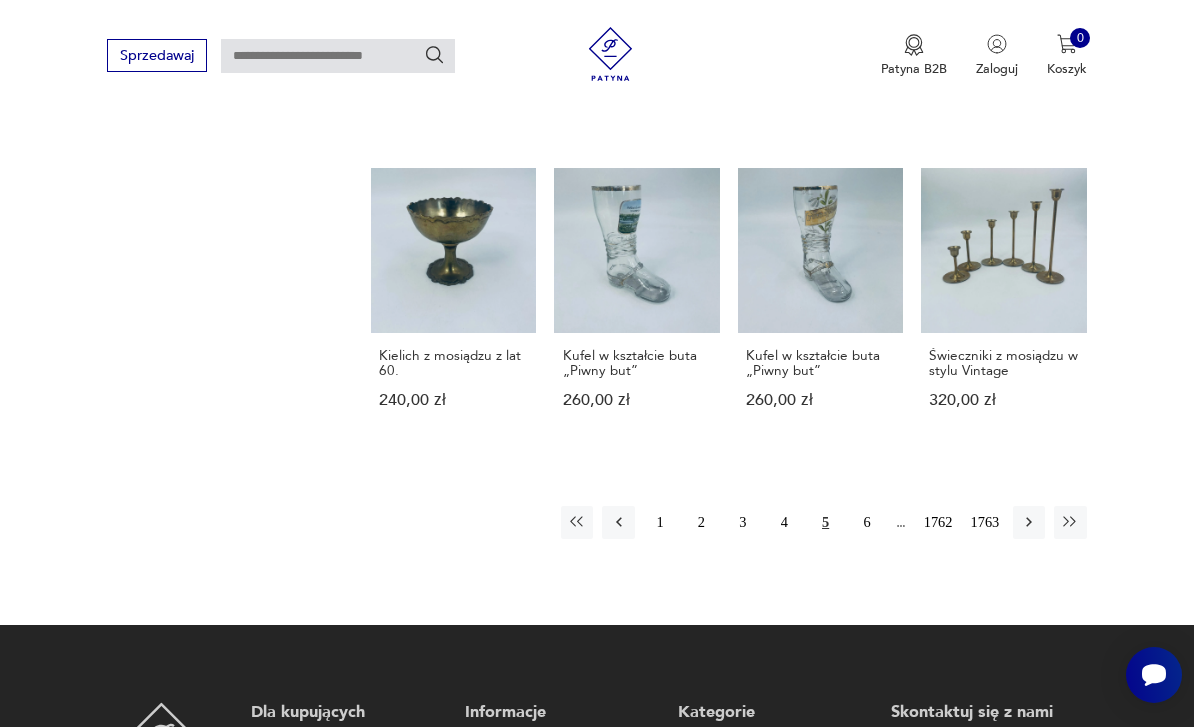 click 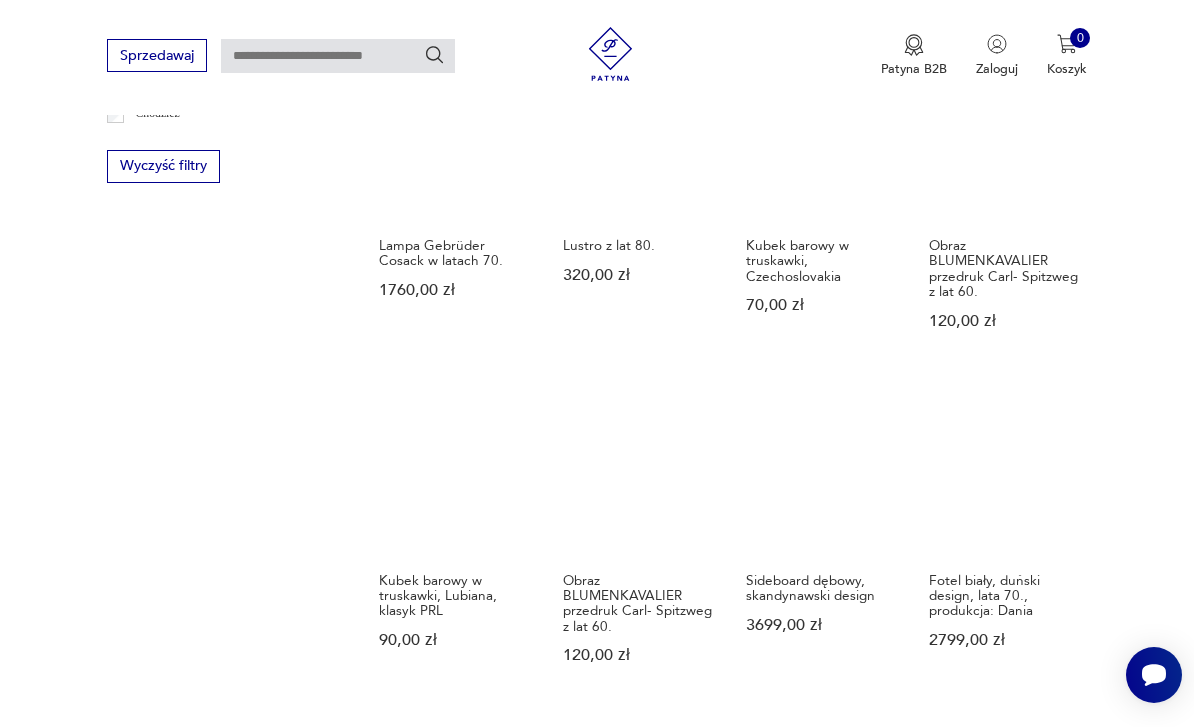 scroll, scrollTop: 1208, scrollLeft: 0, axis: vertical 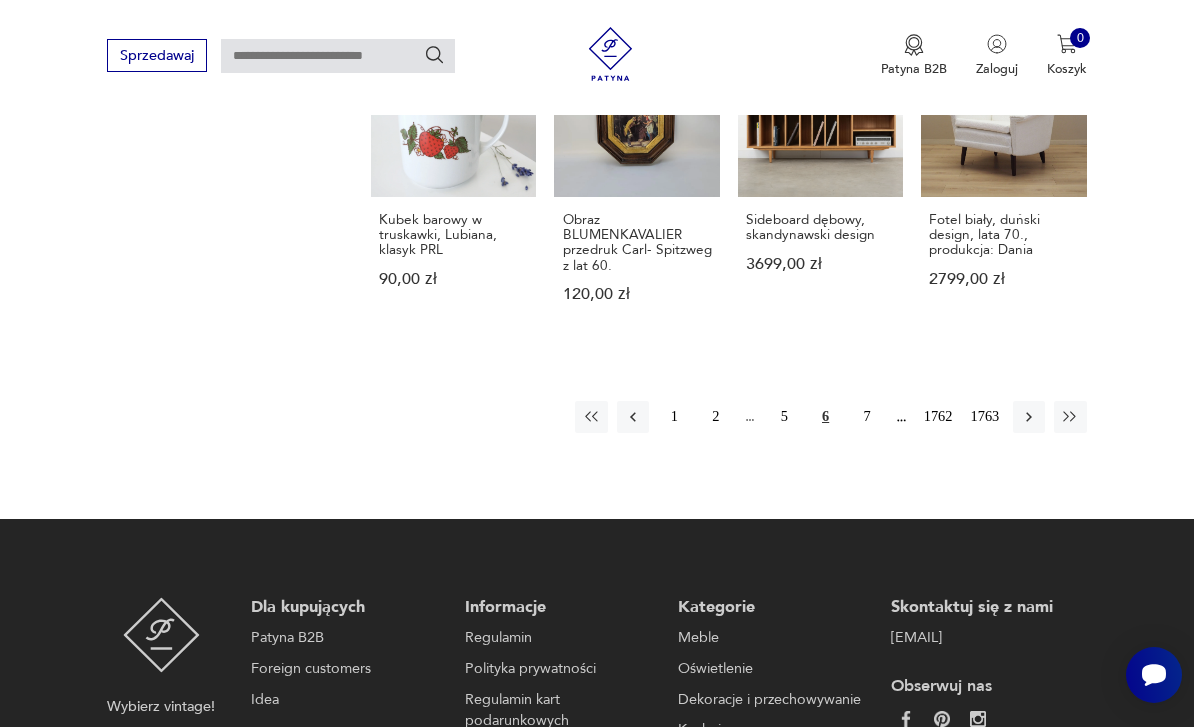 click 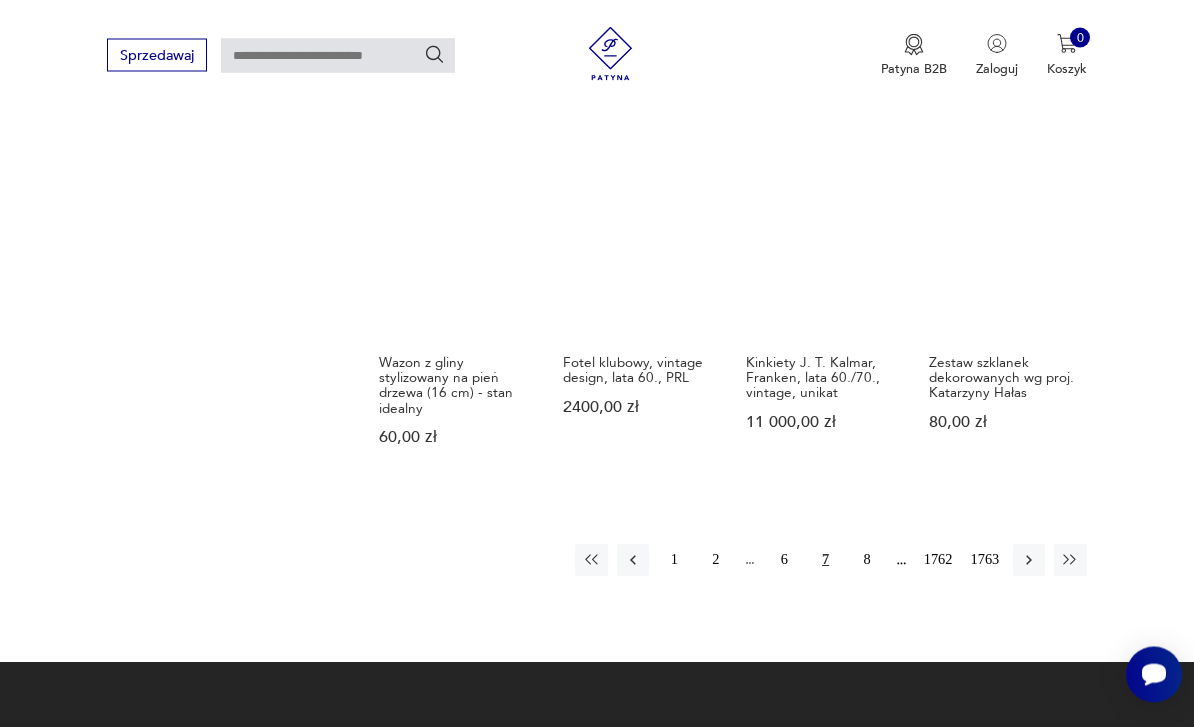 scroll, scrollTop: 1428, scrollLeft: 0, axis: vertical 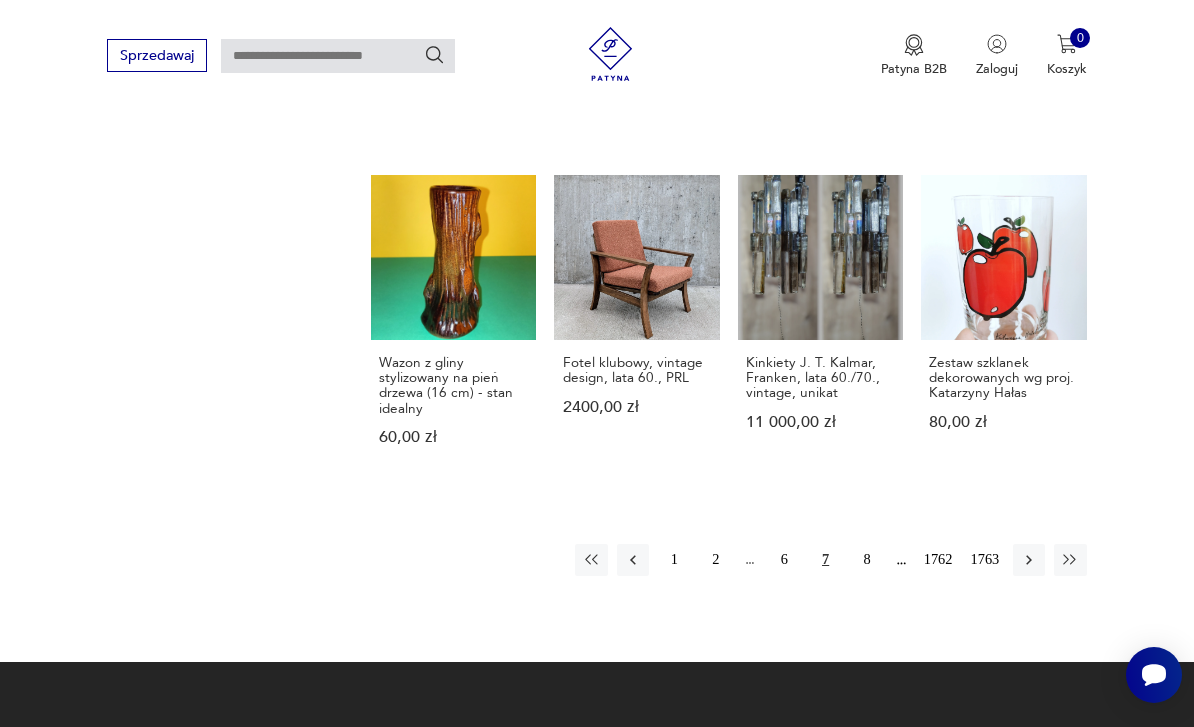 click at bounding box center (1029, 560) 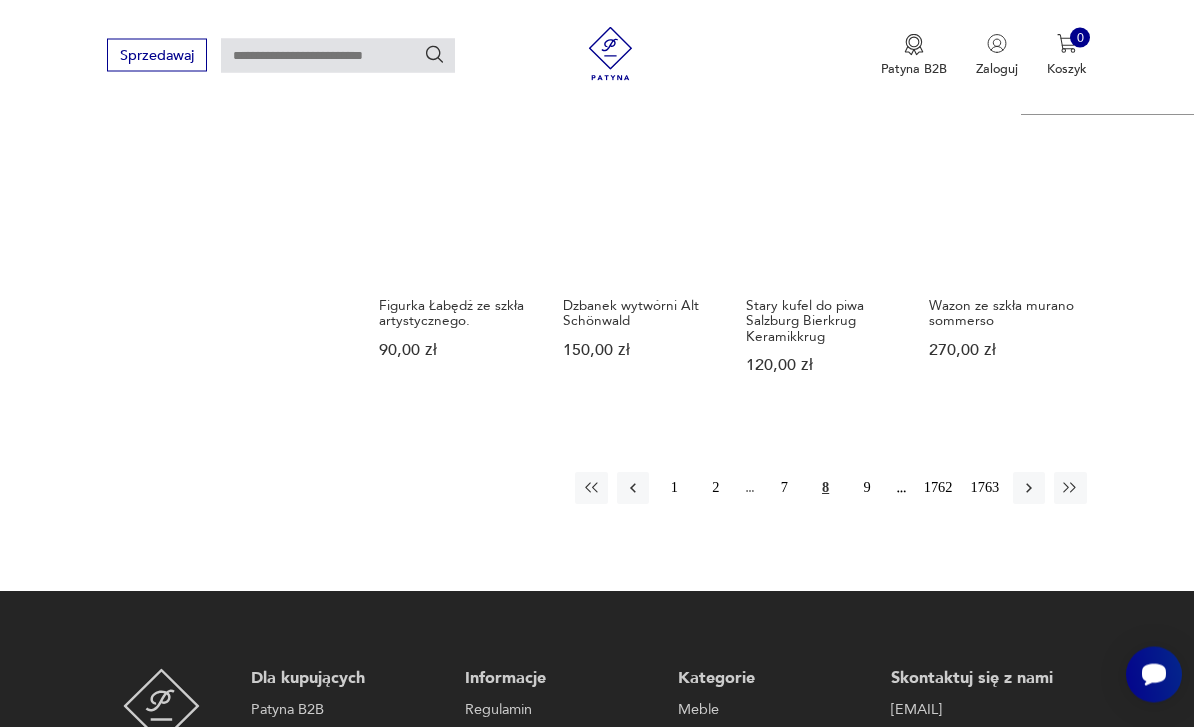 scroll, scrollTop: 1480, scrollLeft: 0, axis: vertical 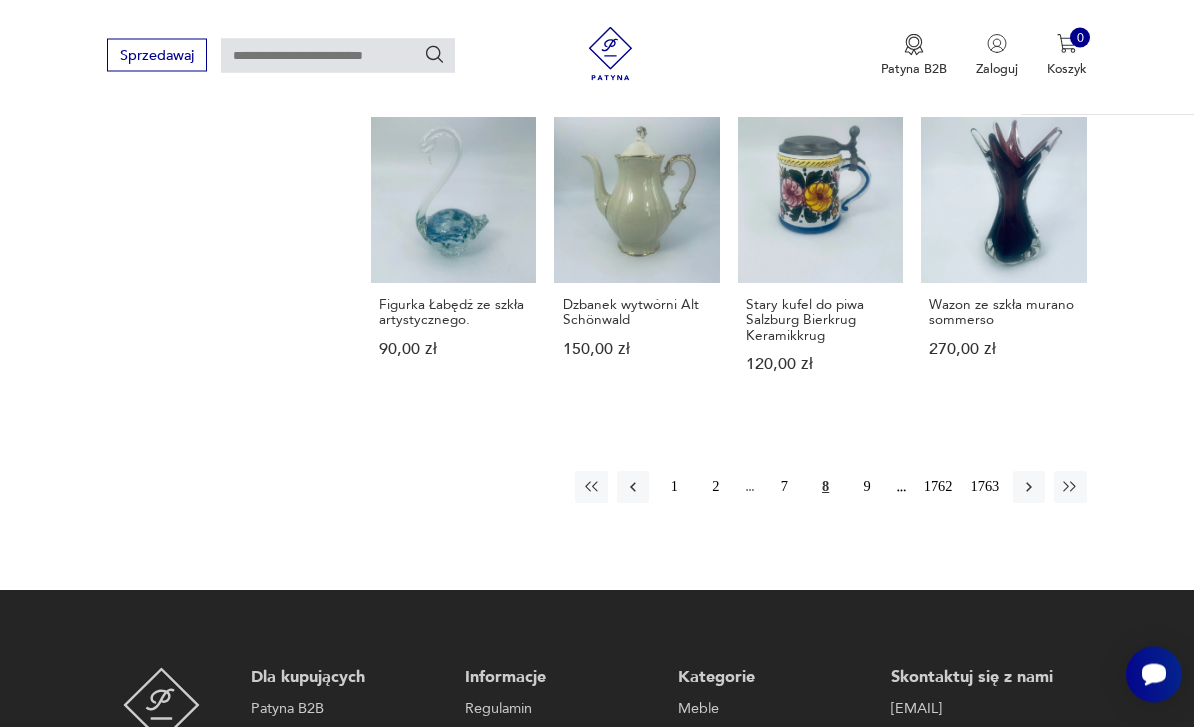 click 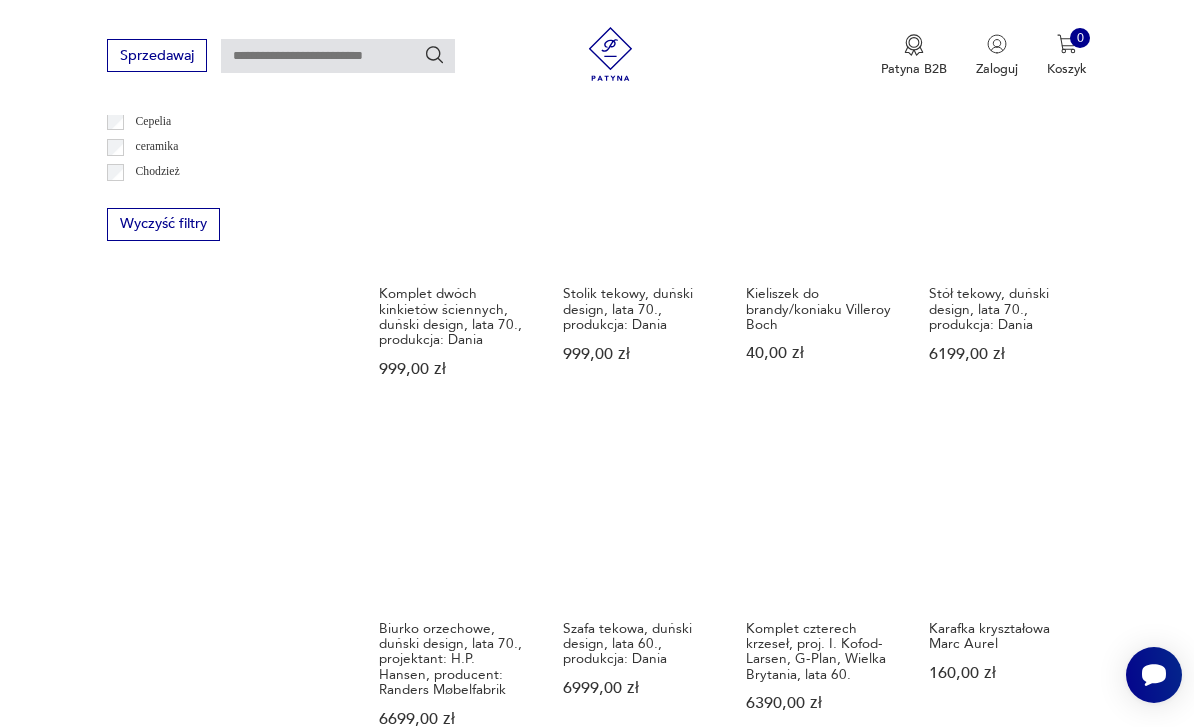 scroll, scrollTop: 1162, scrollLeft: 0, axis: vertical 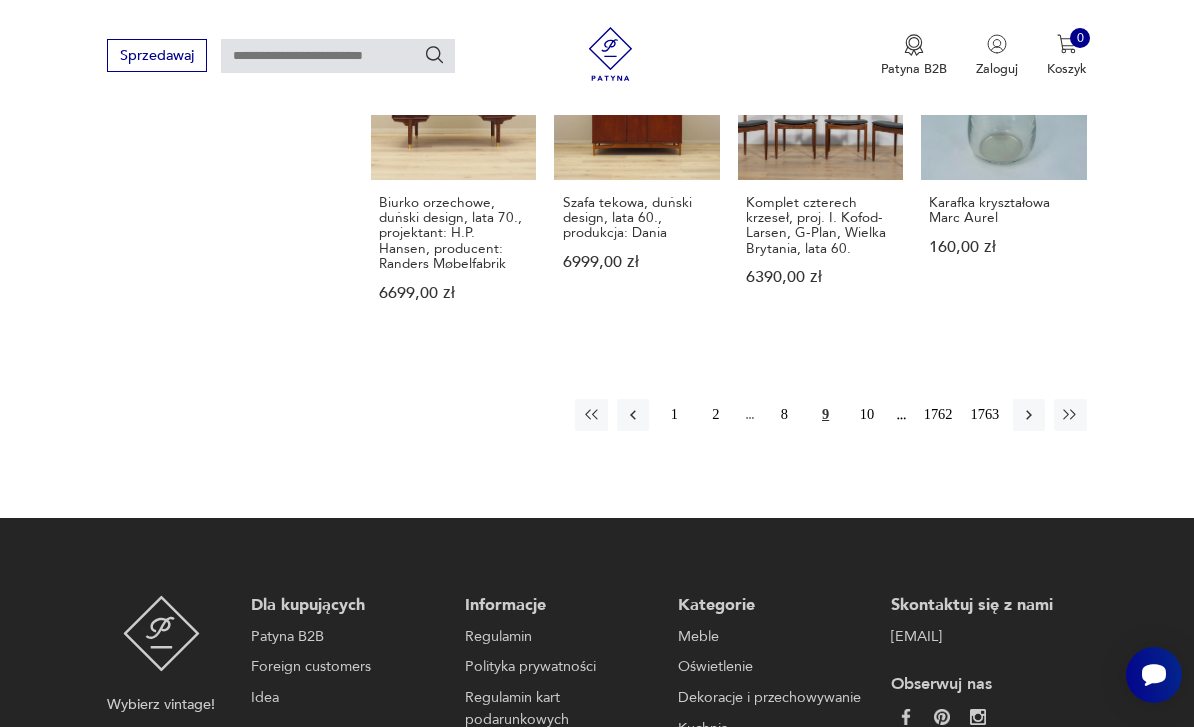 click 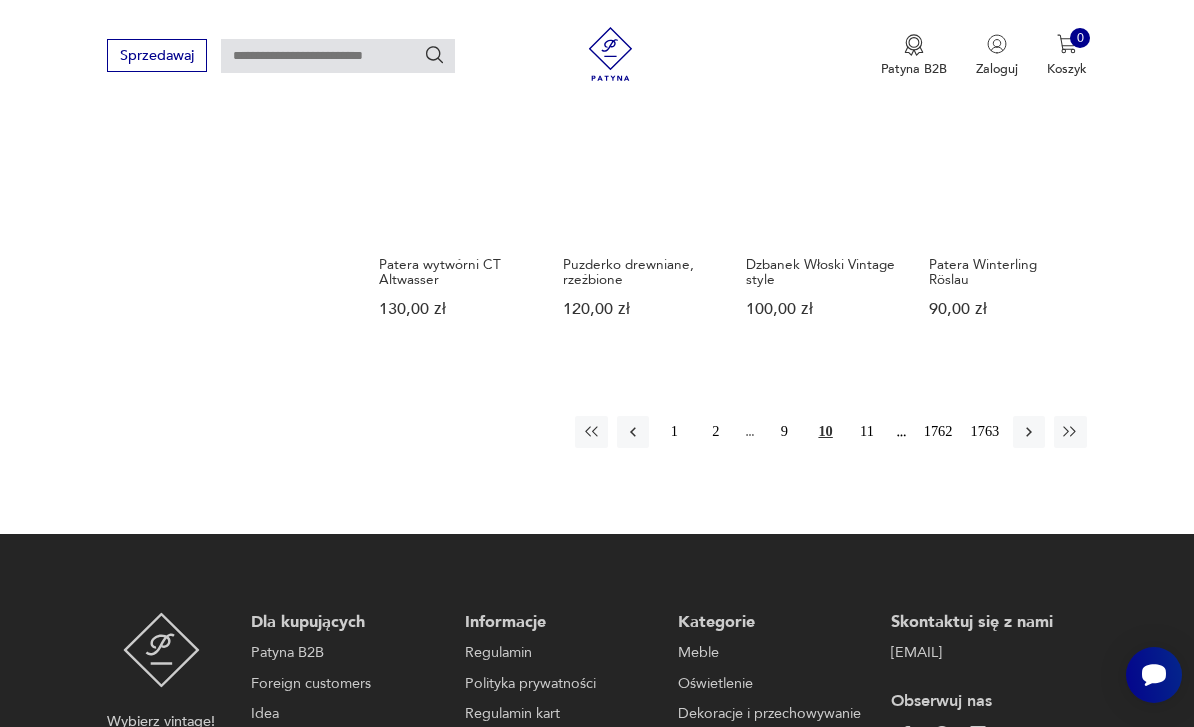 scroll, scrollTop: 1496, scrollLeft: 0, axis: vertical 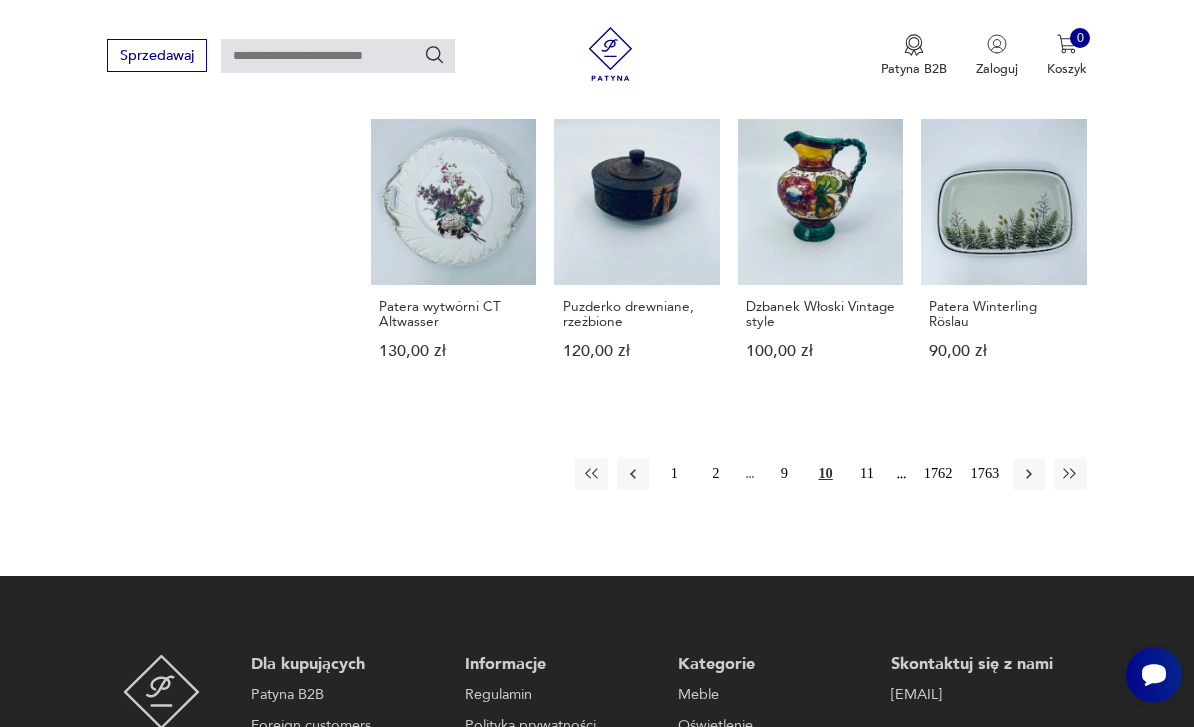 click 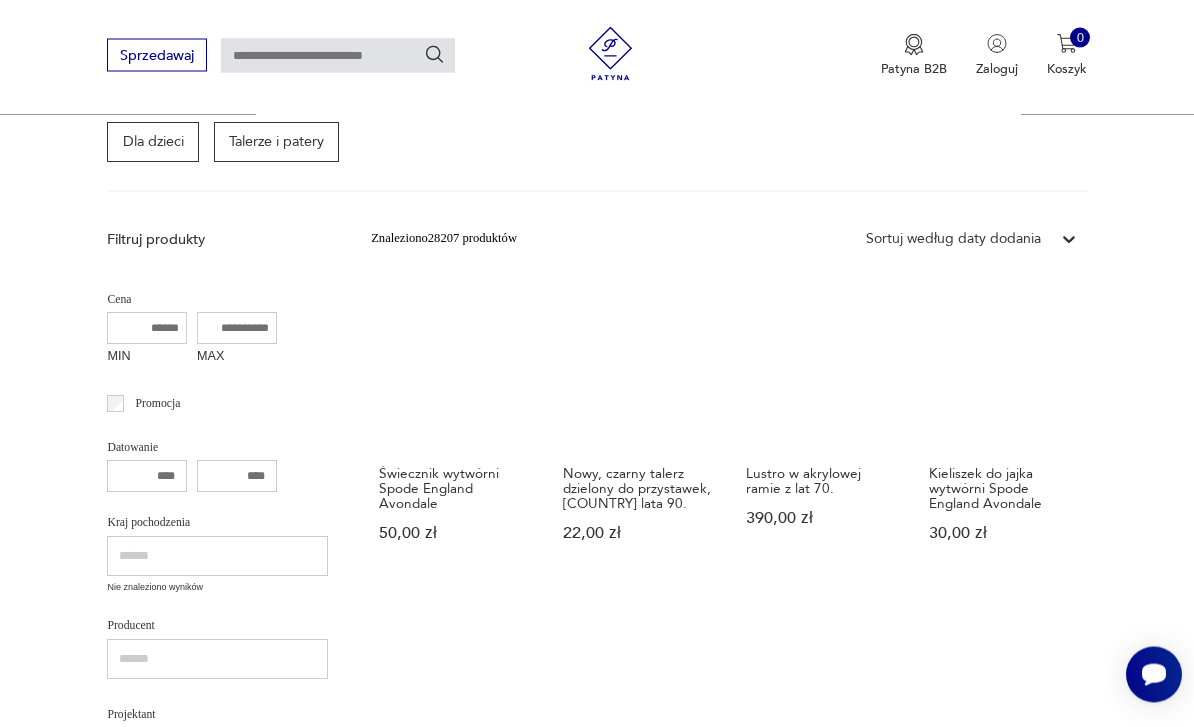 scroll, scrollTop: 217, scrollLeft: 0, axis: vertical 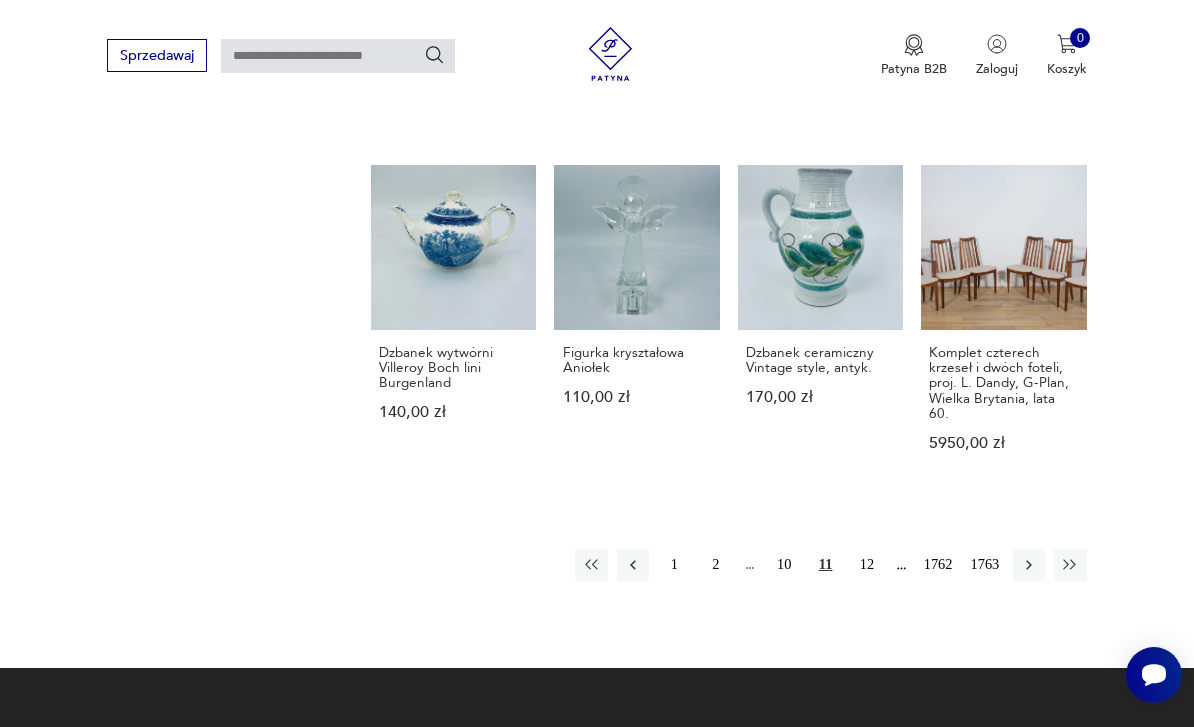 click 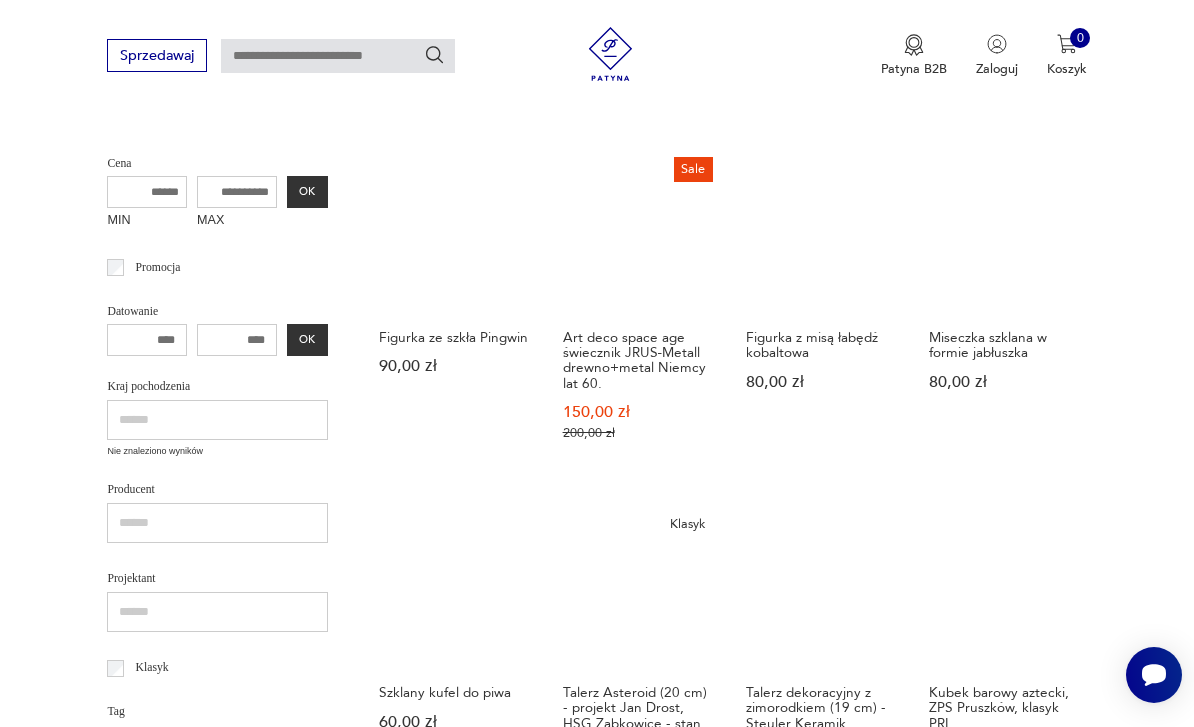 scroll, scrollTop: 217, scrollLeft: 0, axis: vertical 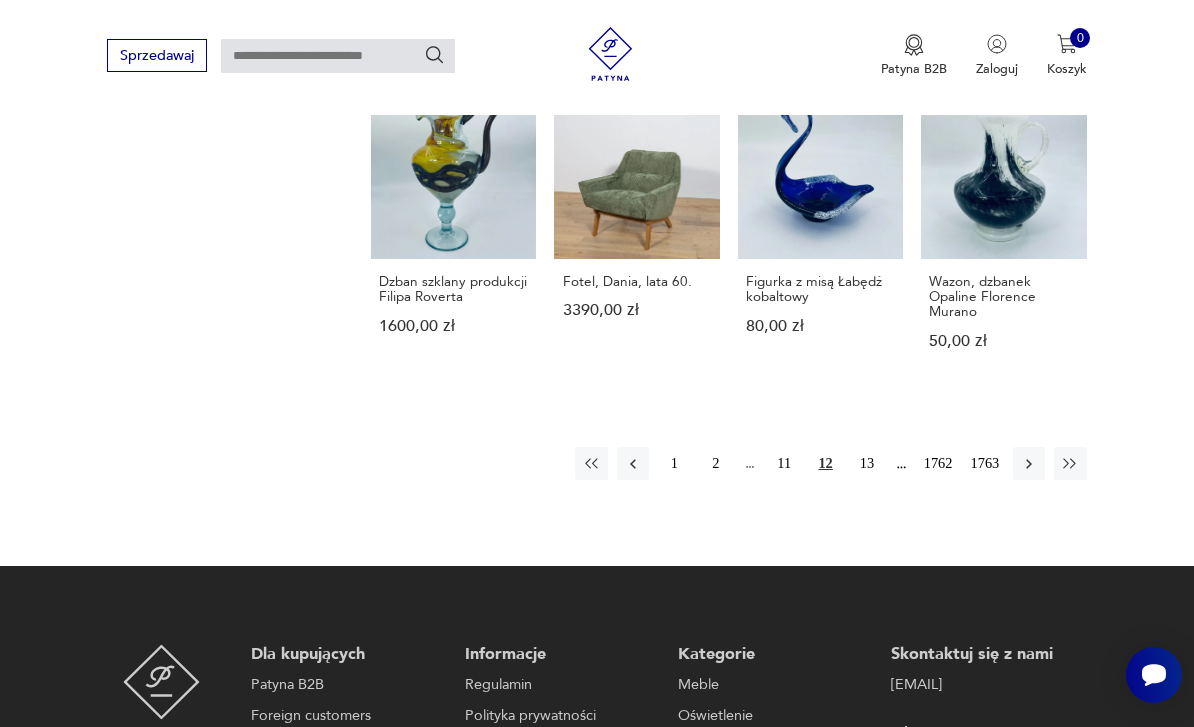 click 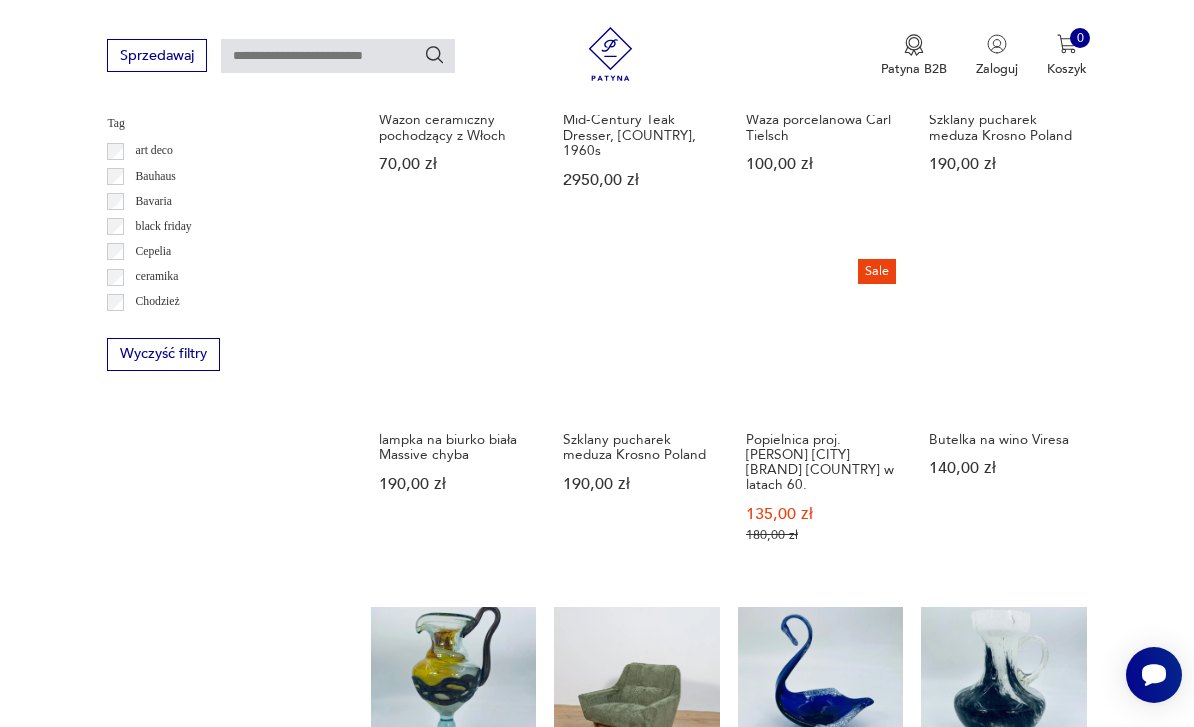 scroll, scrollTop: 217, scrollLeft: 0, axis: vertical 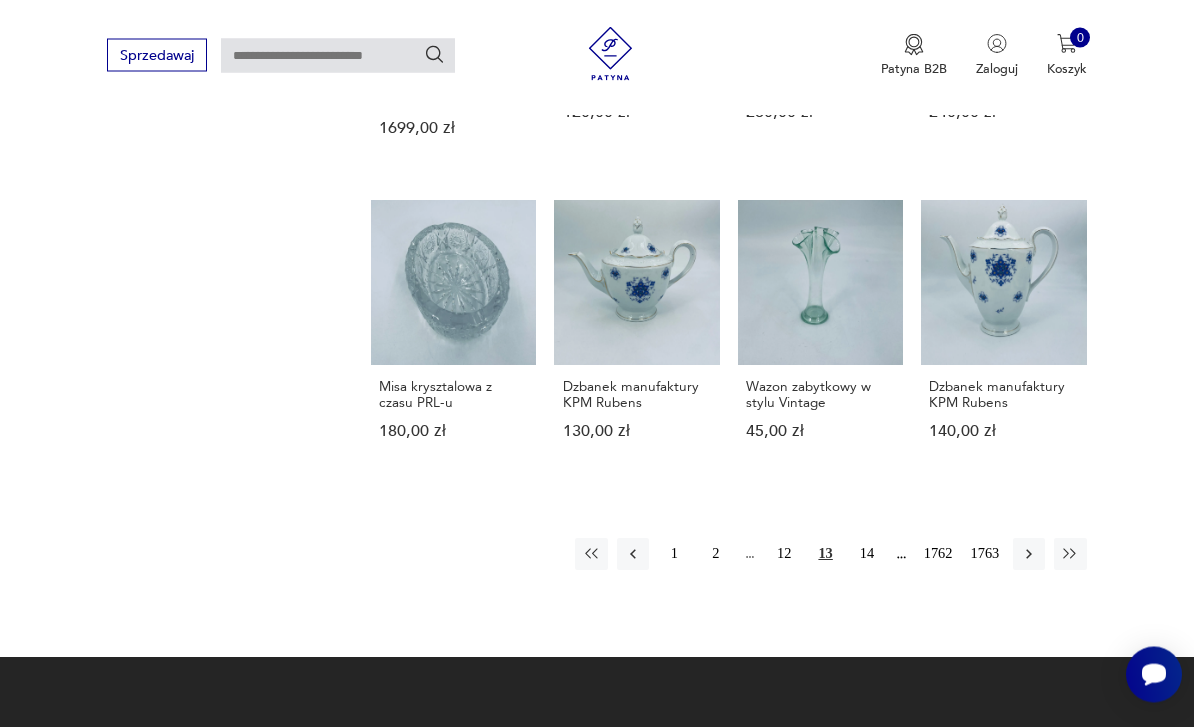 click 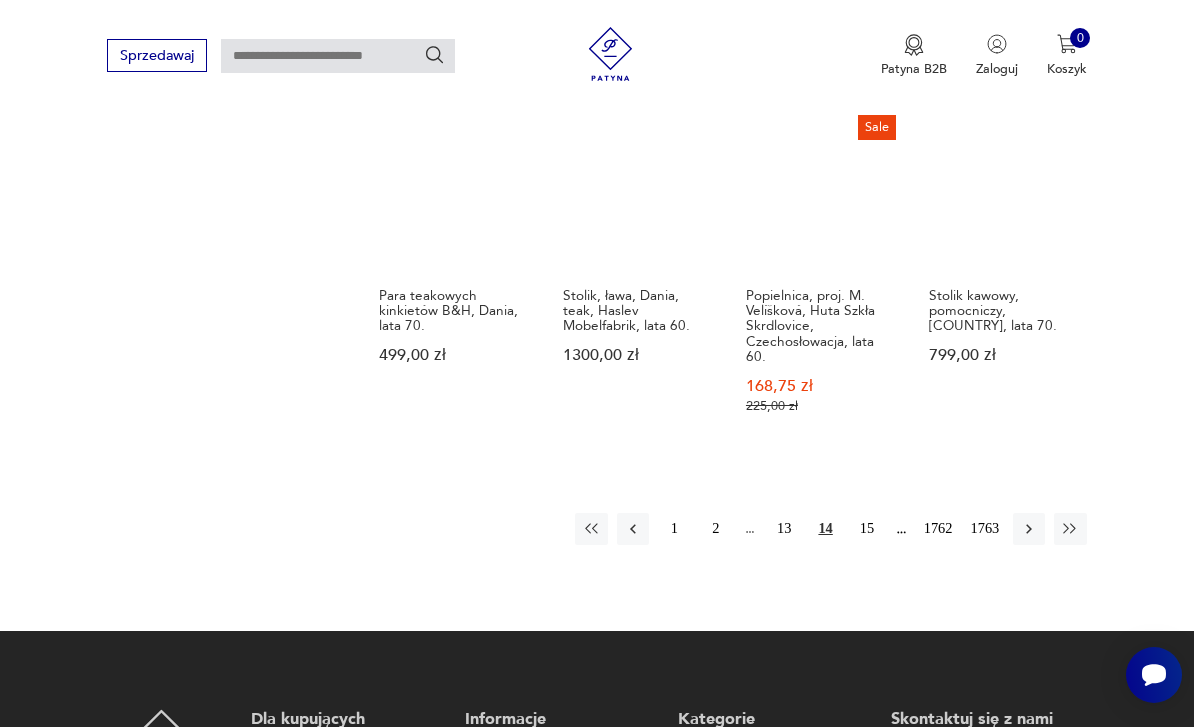 scroll, scrollTop: 1454, scrollLeft: 0, axis: vertical 